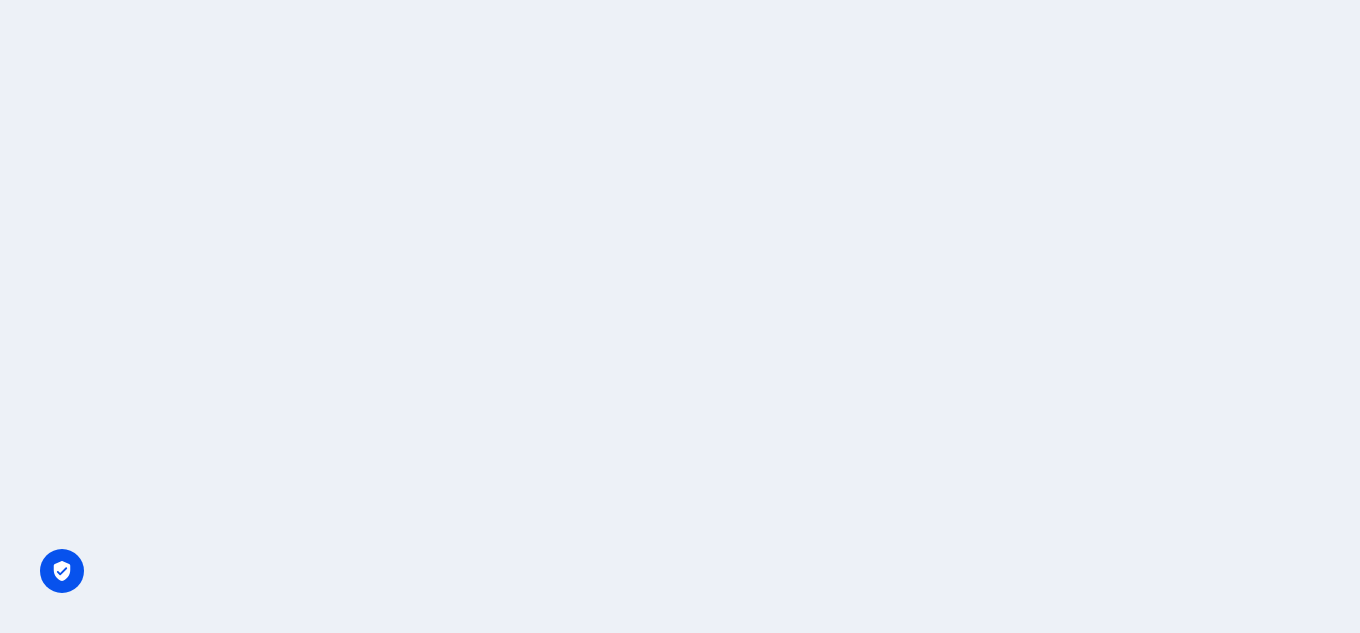 scroll, scrollTop: 0, scrollLeft: 0, axis: both 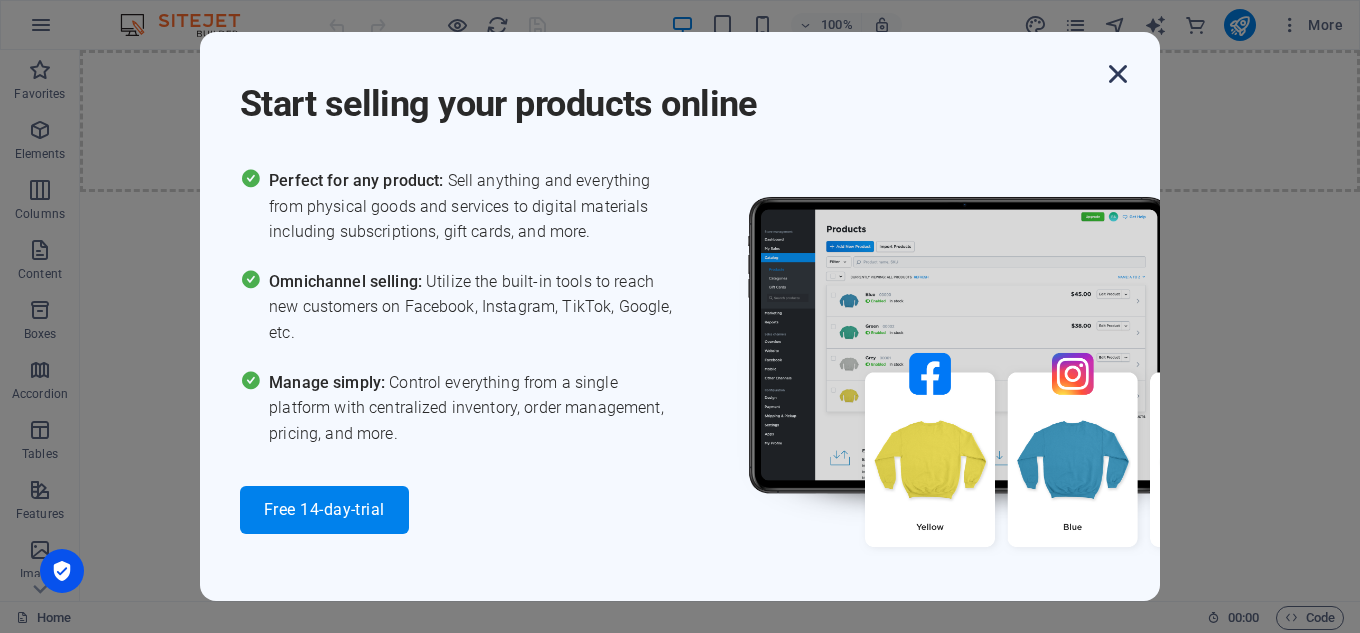 click at bounding box center (1118, 74) 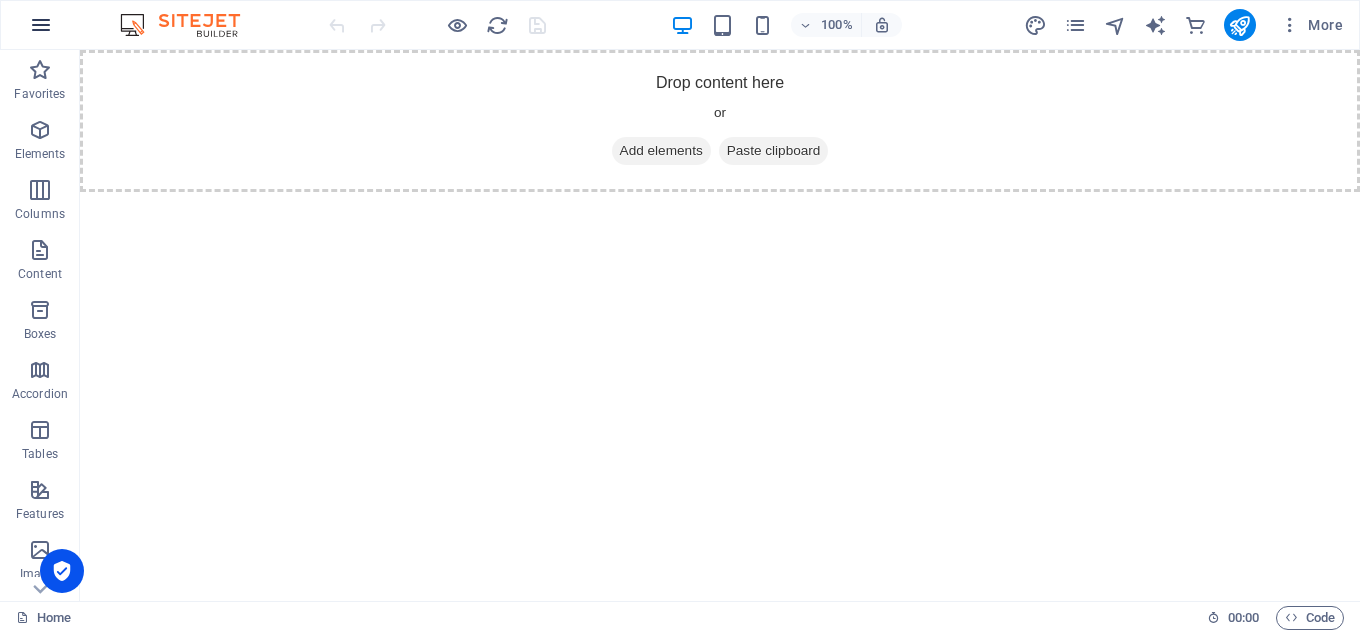 click at bounding box center (41, 25) 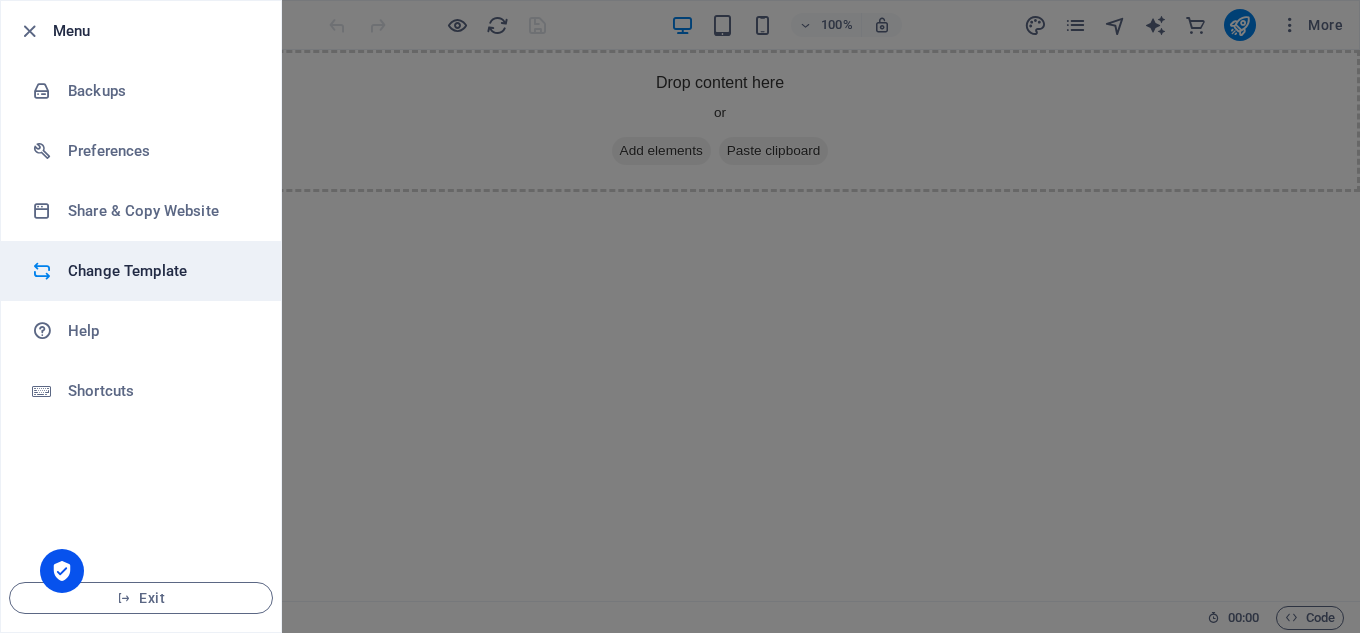 click on "Change Template" at bounding box center [160, 271] 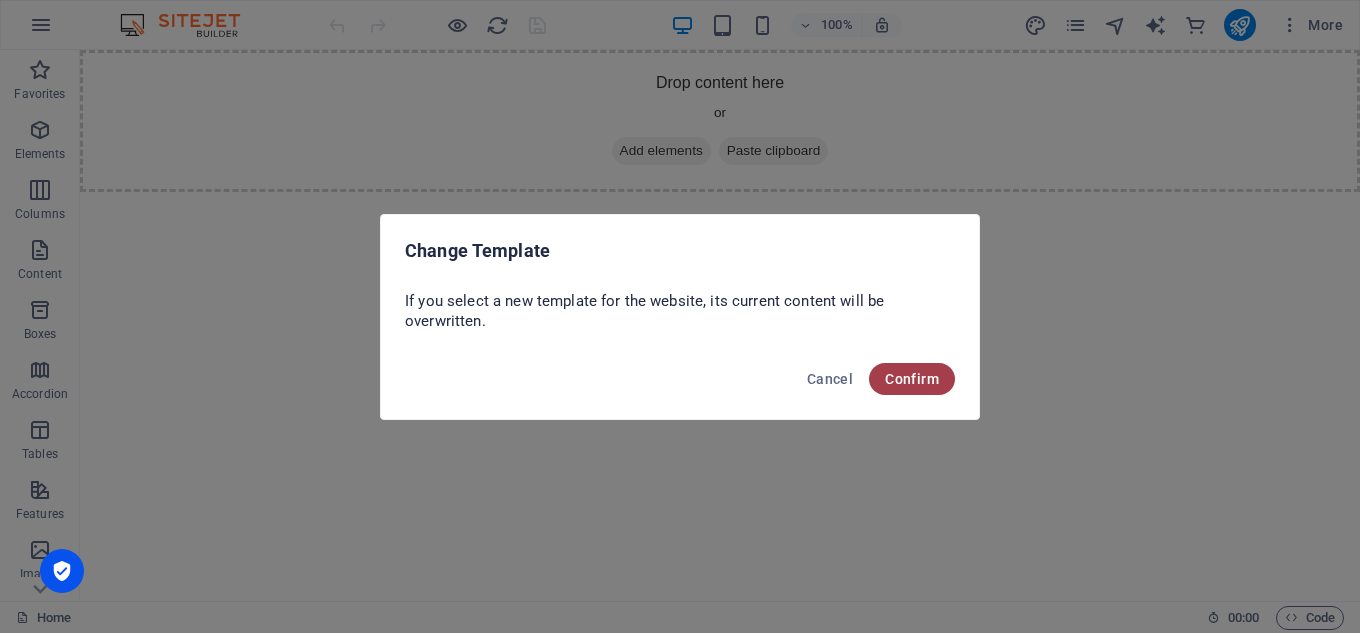 click on "Confirm" at bounding box center (912, 379) 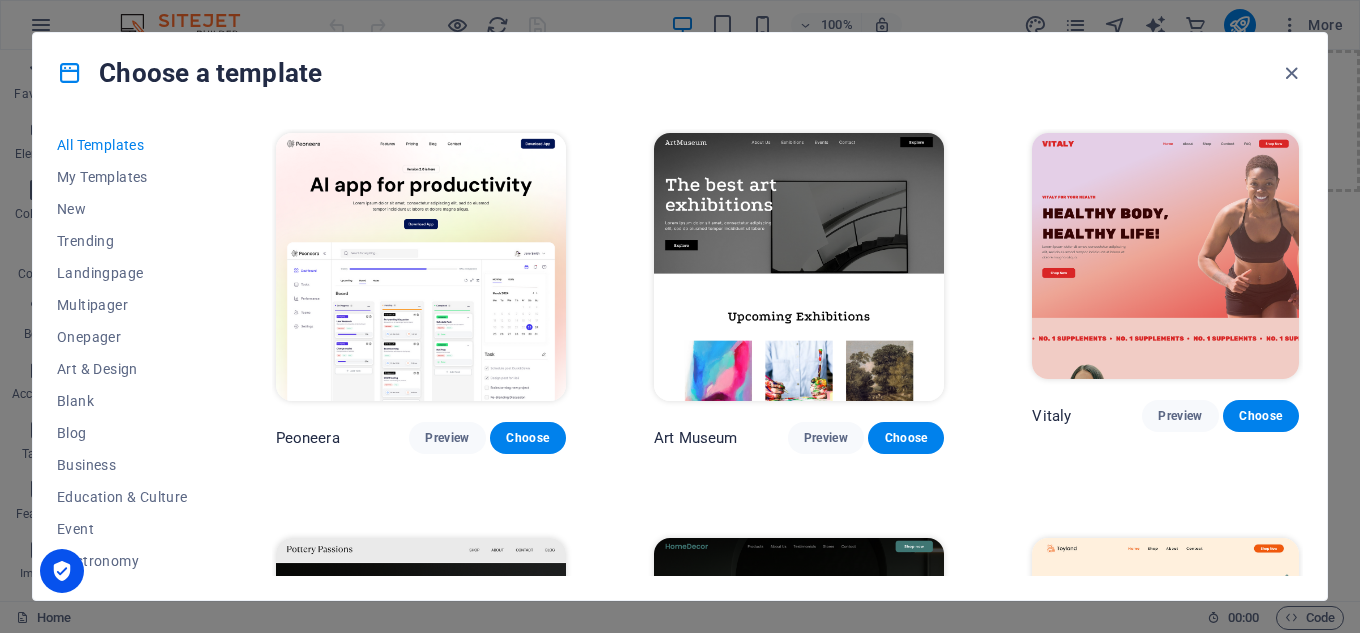 drag, startPoint x: 217, startPoint y: 296, endPoint x: 209, endPoint y: 421, distance: 125.25574 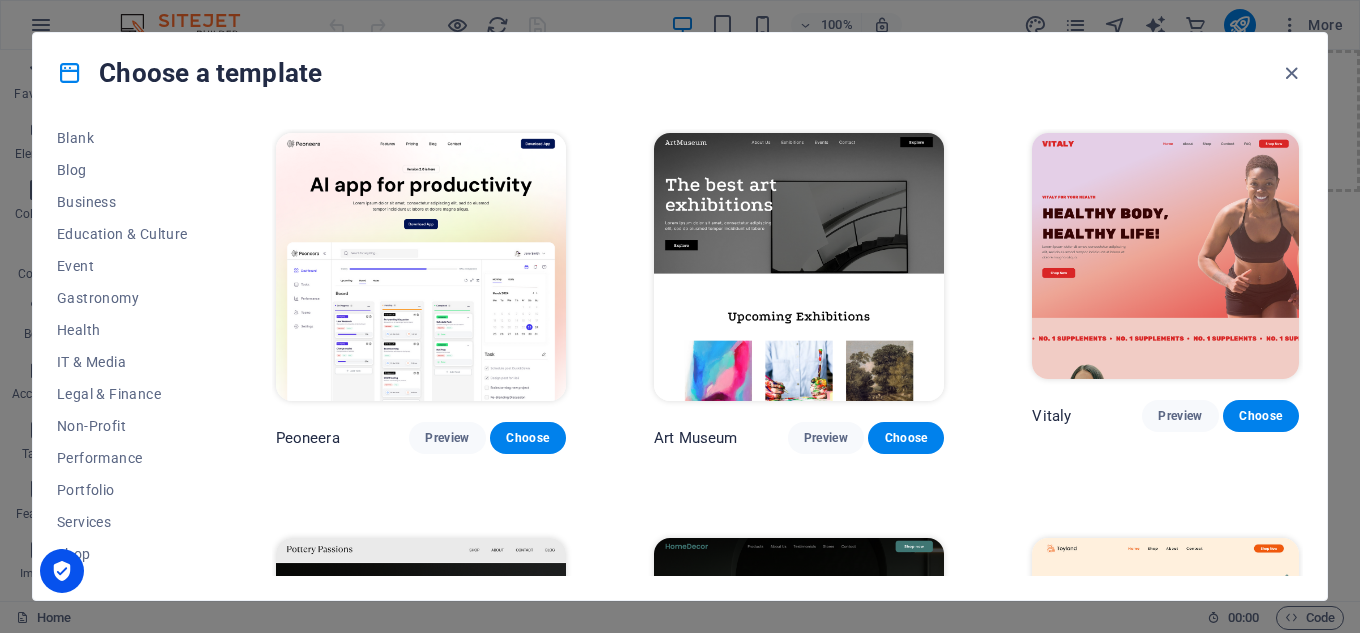 scroll, scrollTop: 266, scrollLeft: 0, axis: vertical 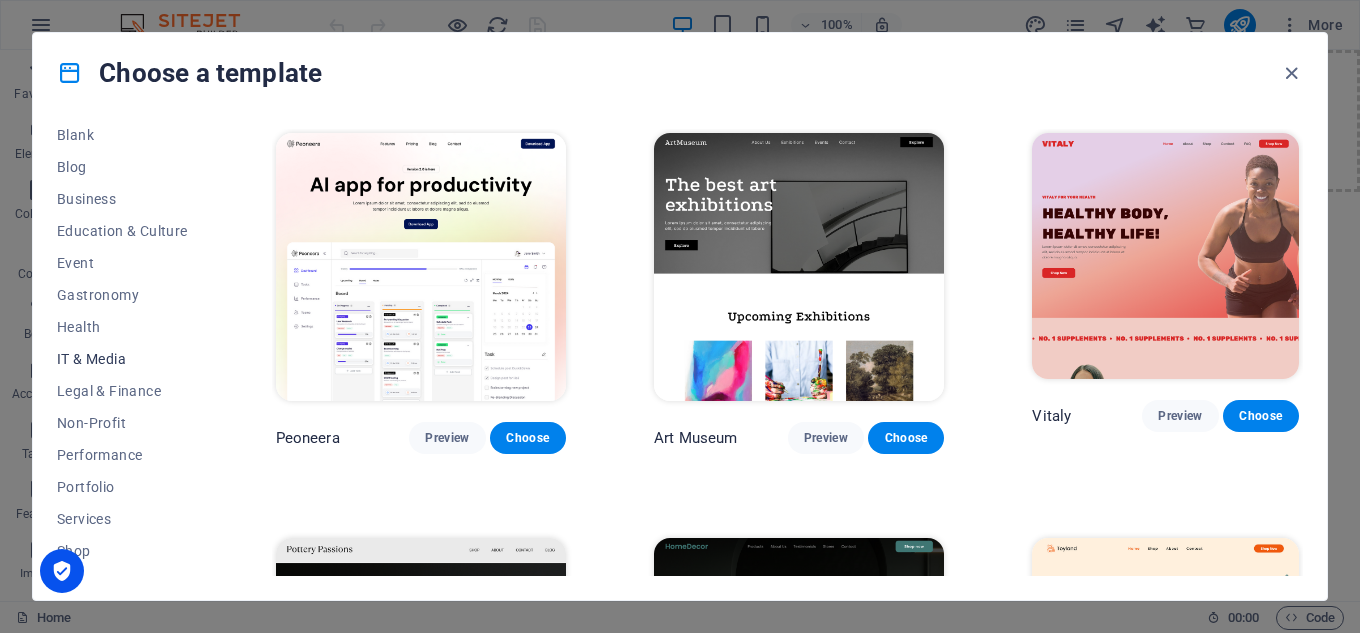 click on "IT & Media" at bounding box center (122, 359) 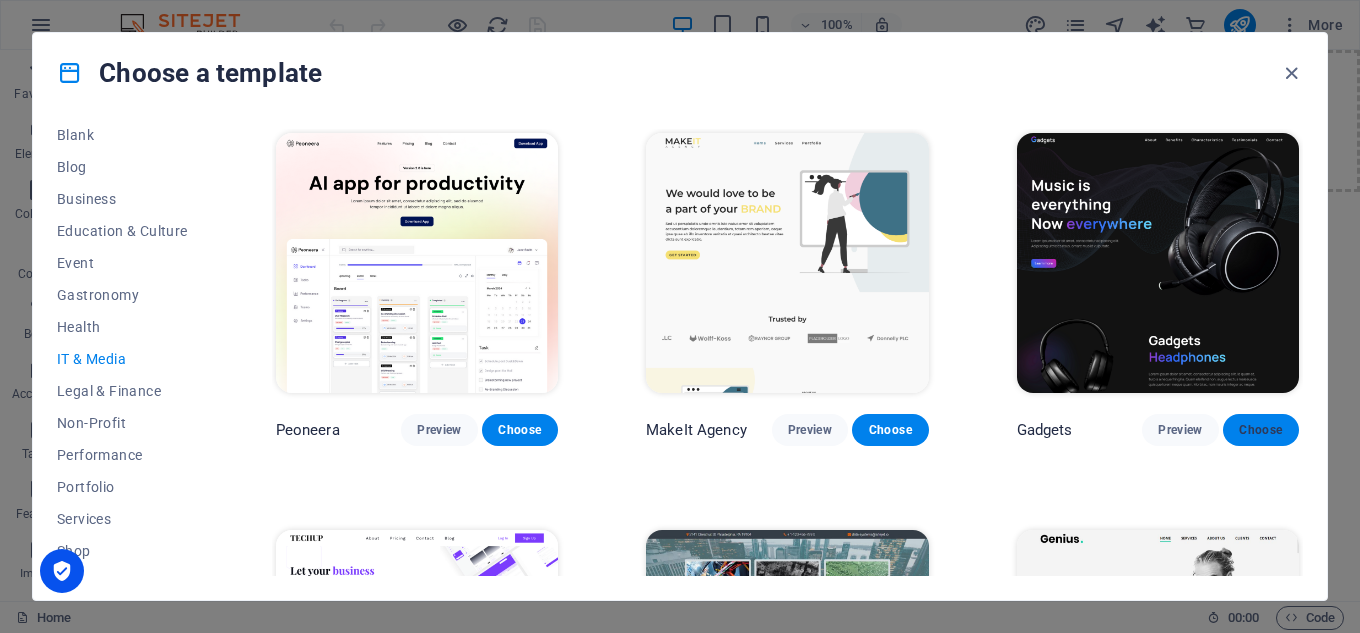 click on "Choose" at bounding box center (1261, 430) 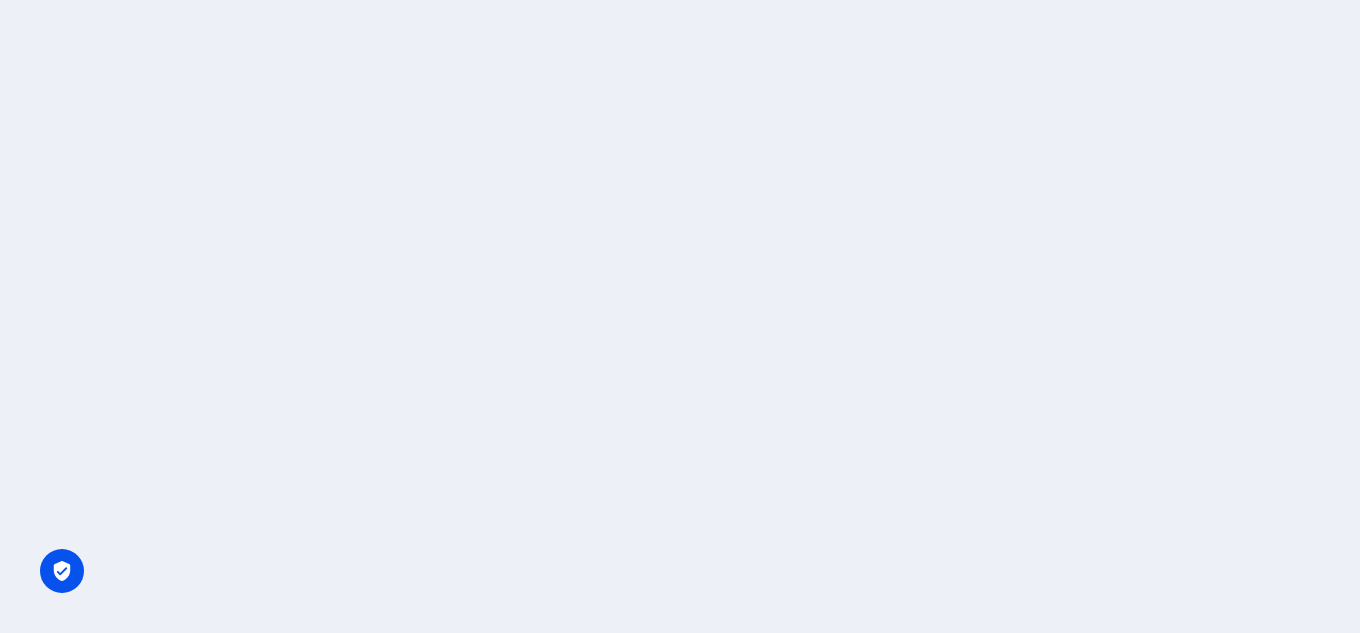 scroll, scrollTop: 0, scrollLeft: 0, axis: both 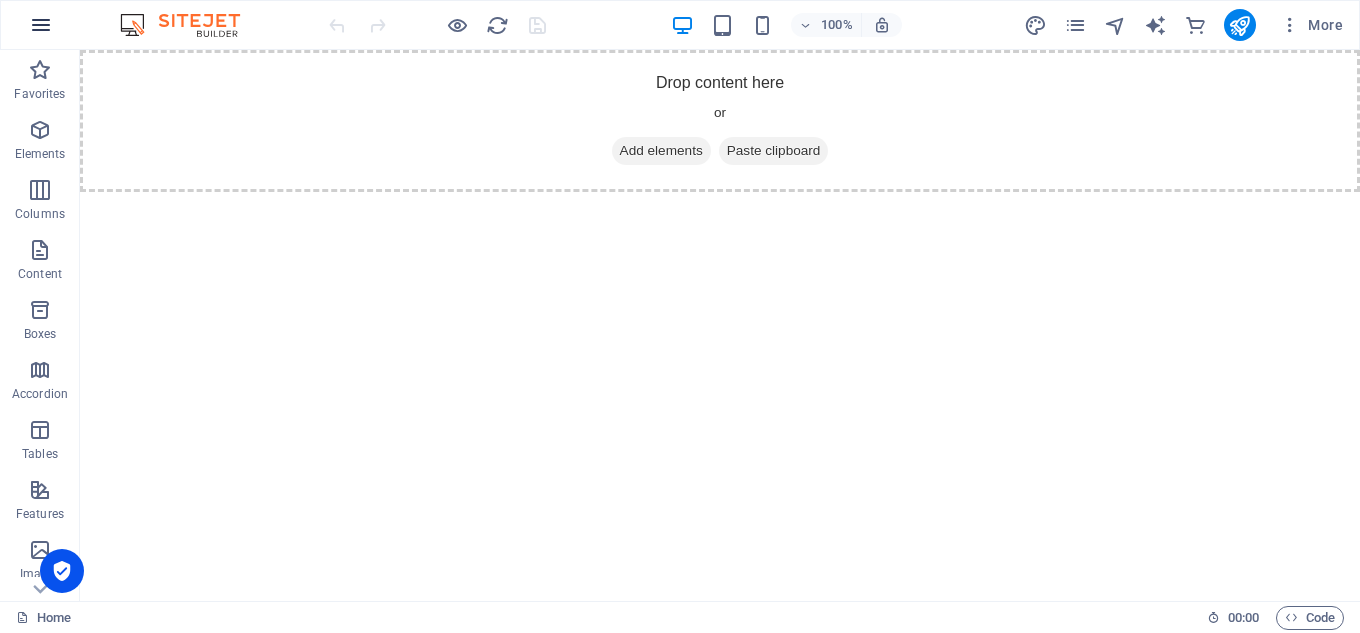 click at bounding box center [41, 25] 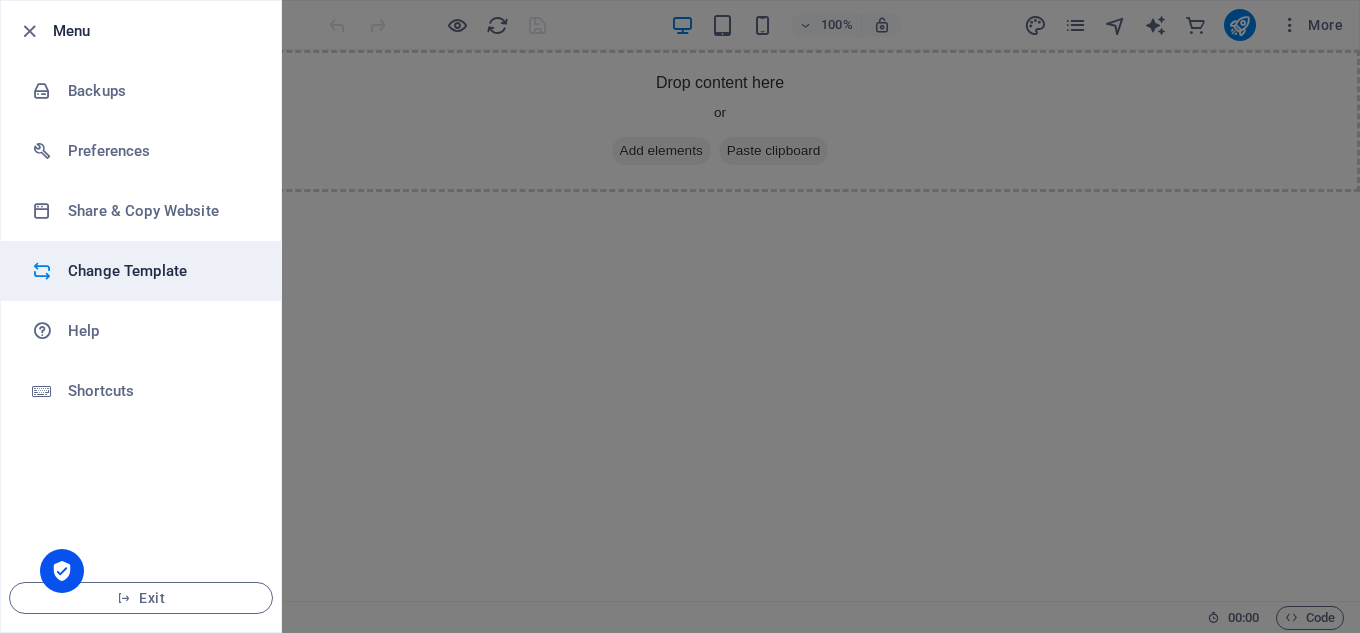 click on "Change Template" at bounding box center [160, 271] 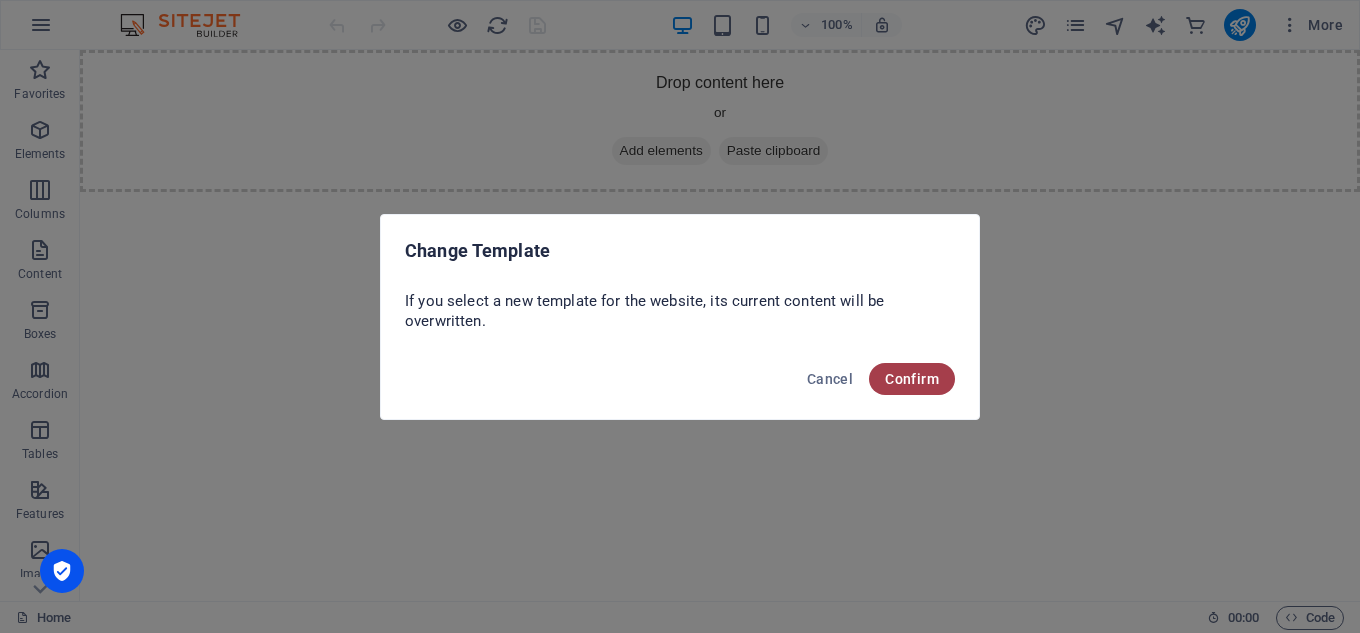 click on "Confirm" at bounding box center (912, 379) 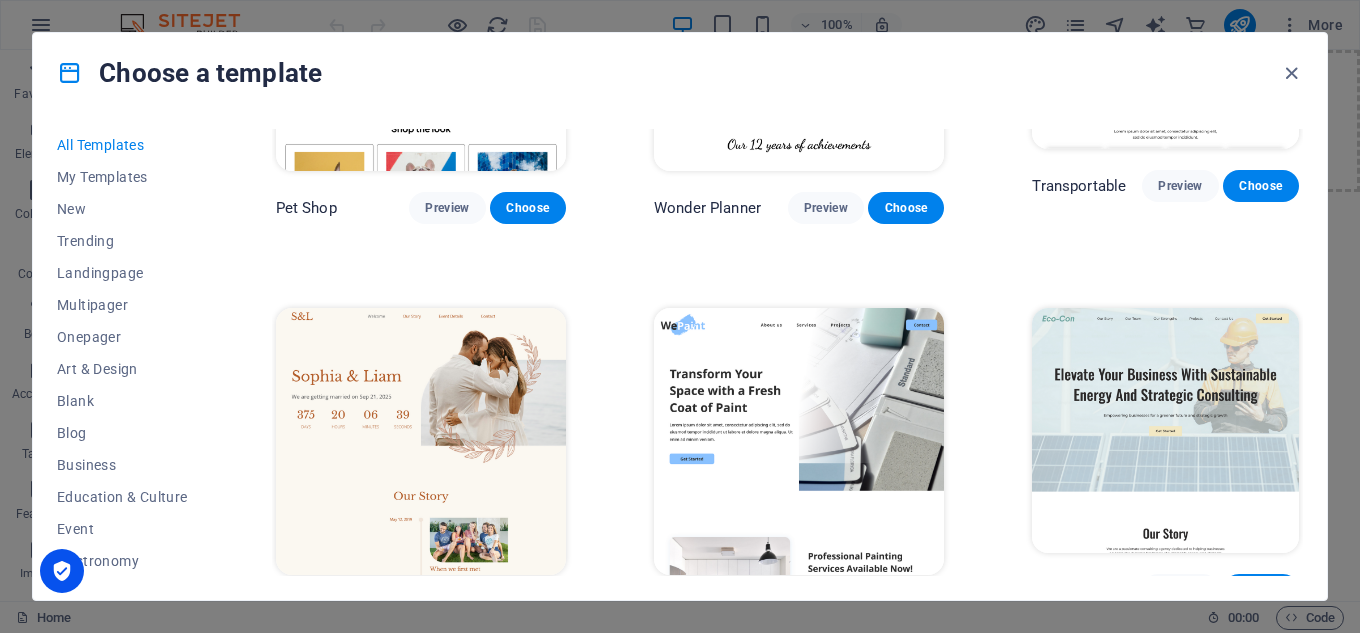 scroll, scrollTop: 675, scrollLeft: 0, axis: vertical 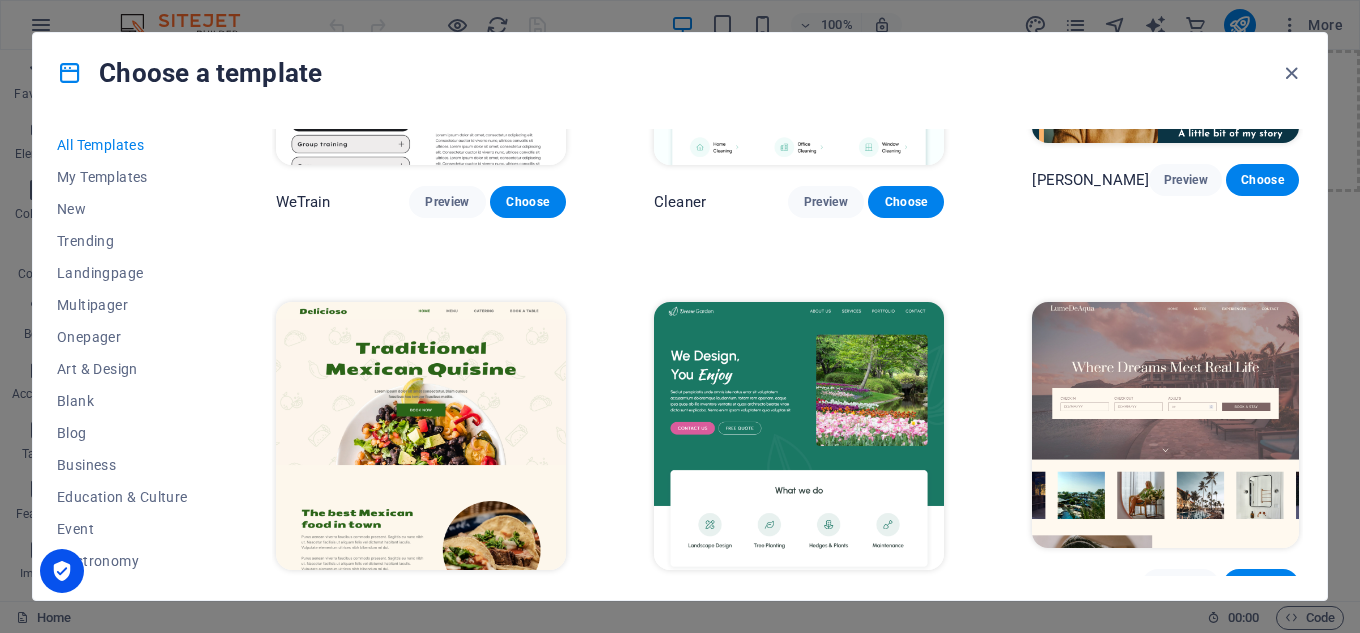drag, startPoint x: 1303, startPoint y: 195, endPoint x: 1302, endPoint y: 140, distance: 55.00909 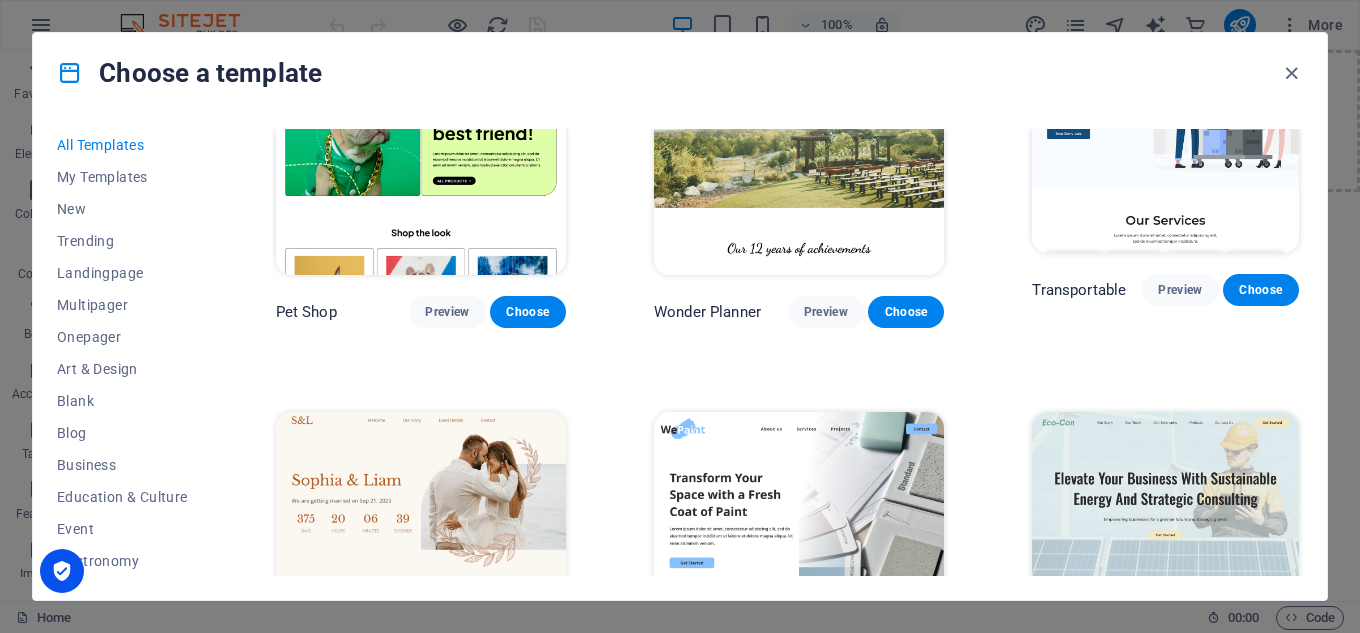 scroll, scrollTop: 0, scrollLeft: 0, axis: both 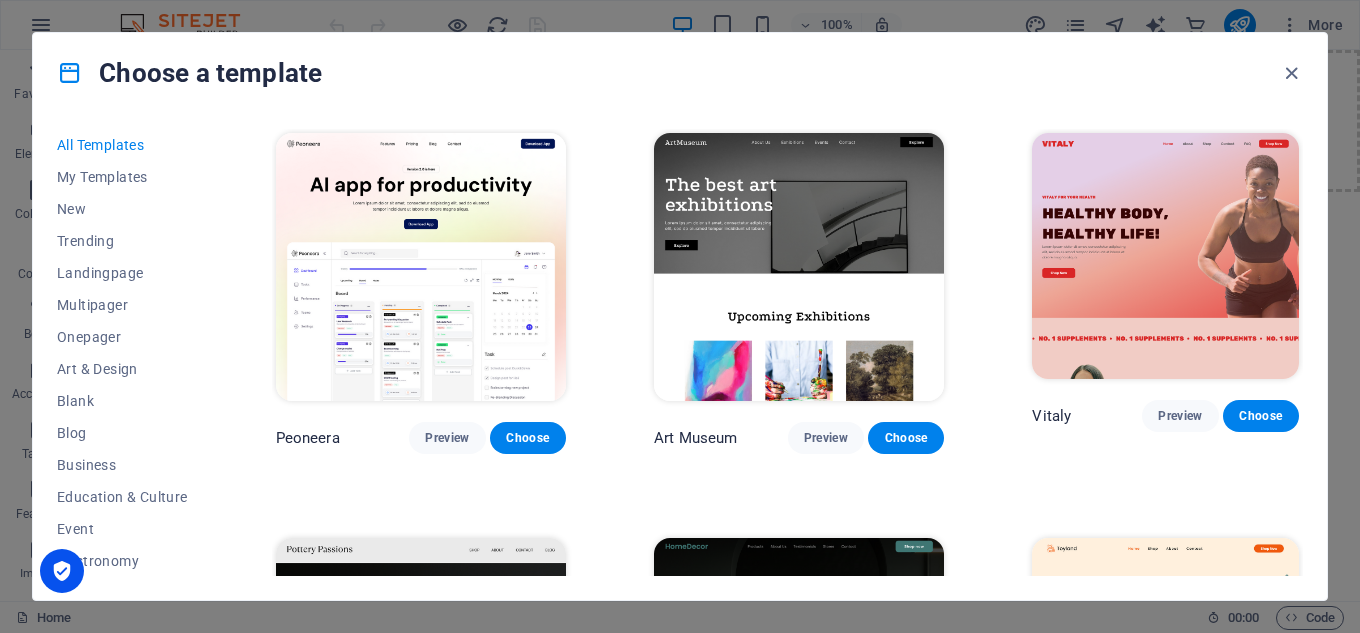 drag, startPoint x: 1317, startPoint y: 598, endPoint x: 1357, endPoint y: 606, distance: 40.792156 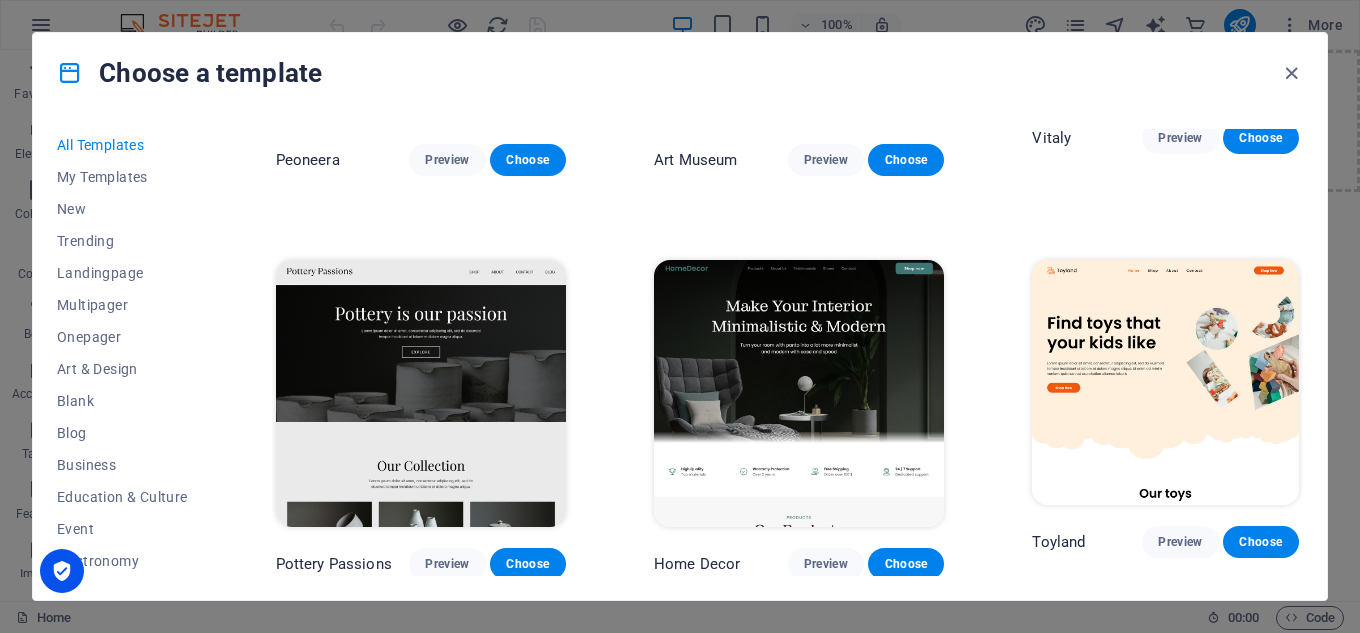 scroll, scrollTop: 300, scrollLeft: 0, axis: vertical 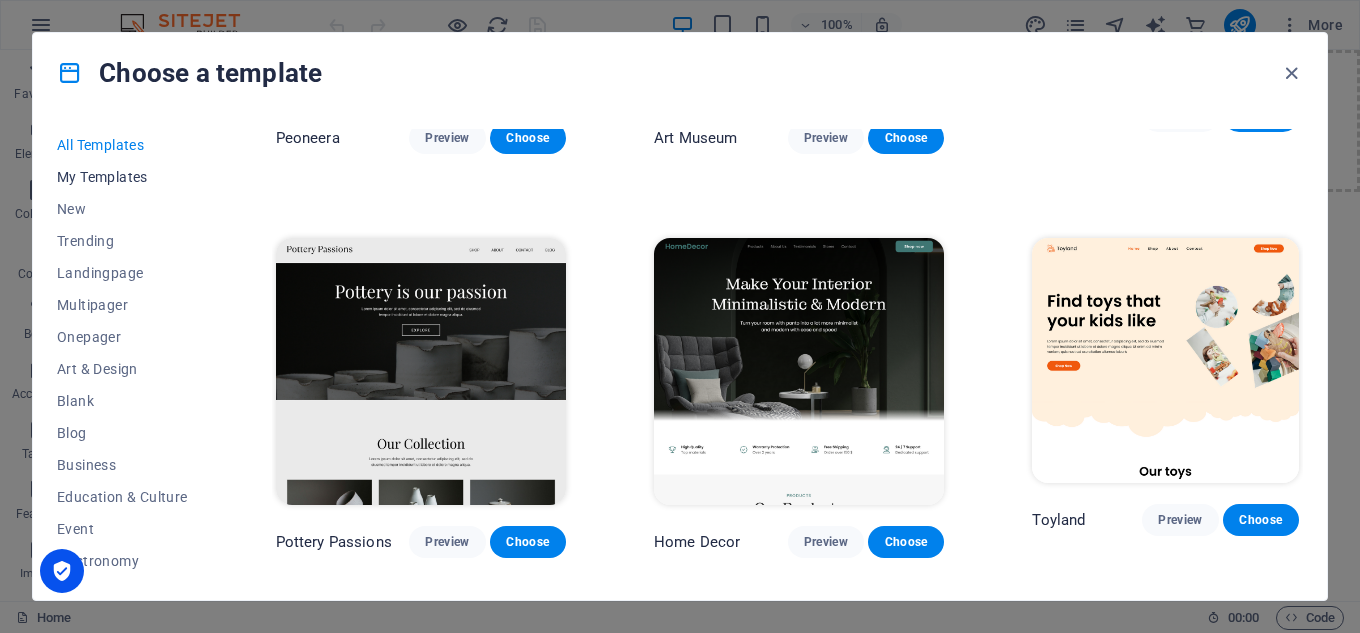 click on "My Templates" at bounding box center (122, 177) 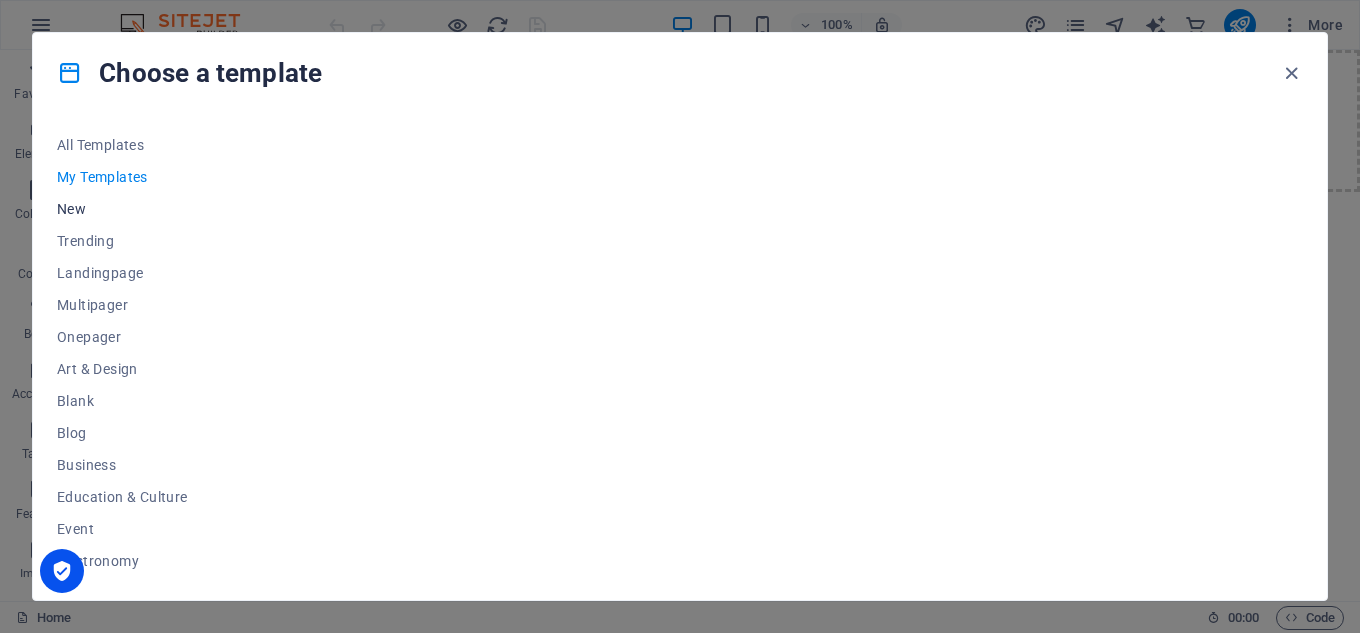 click on "New" at bounding box center [122, 209] 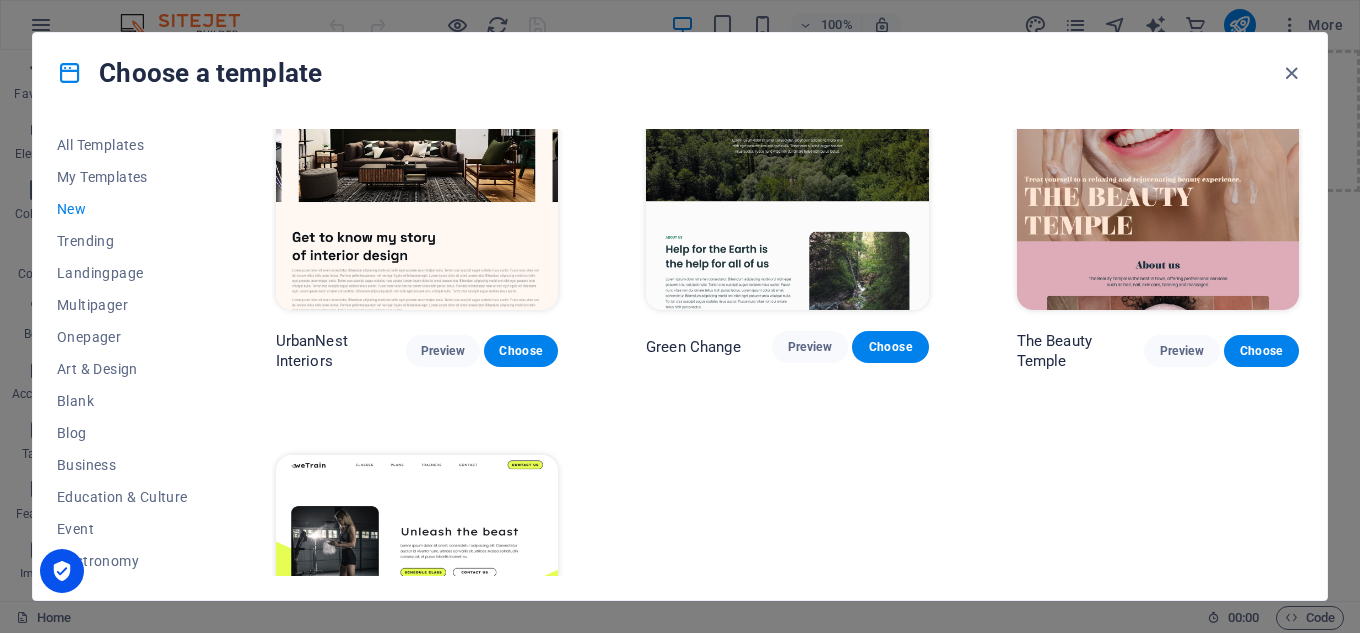 scroll, scrollTop: 2641, scrollLeft: 0, axis: vertical 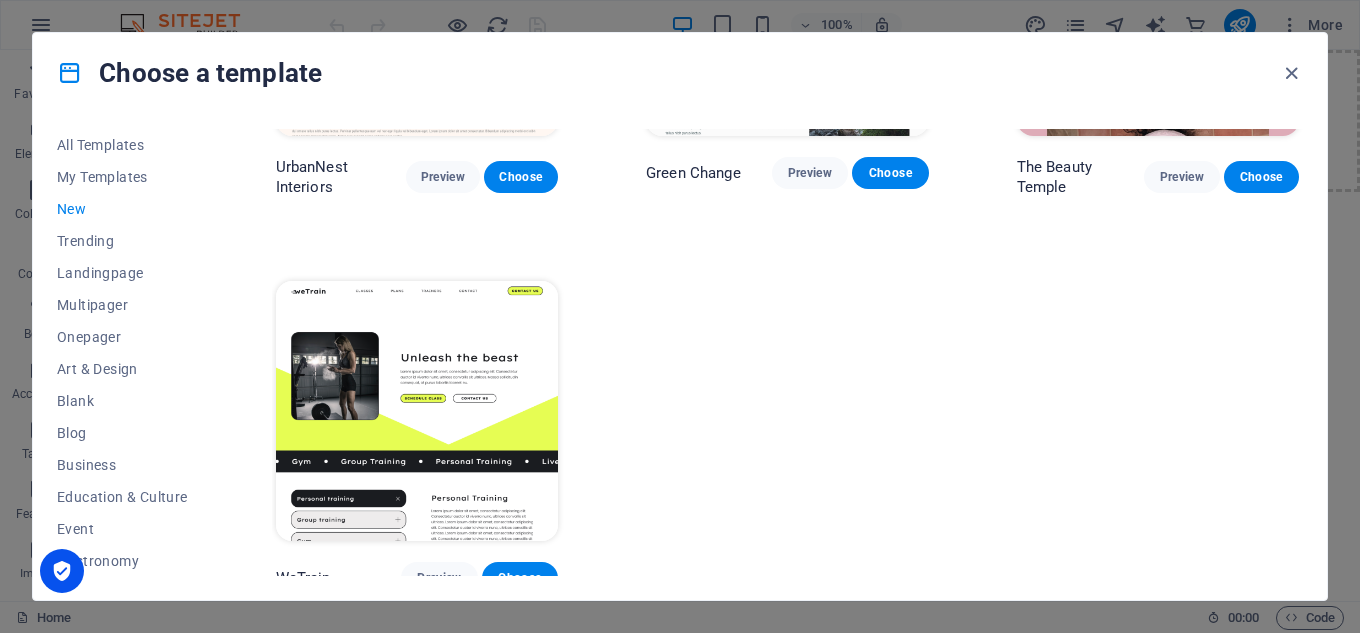 drag, startPoint x: 209, startPoint y: 335, endPoint x: 211, endPoint y: 386, distance: 51.0392 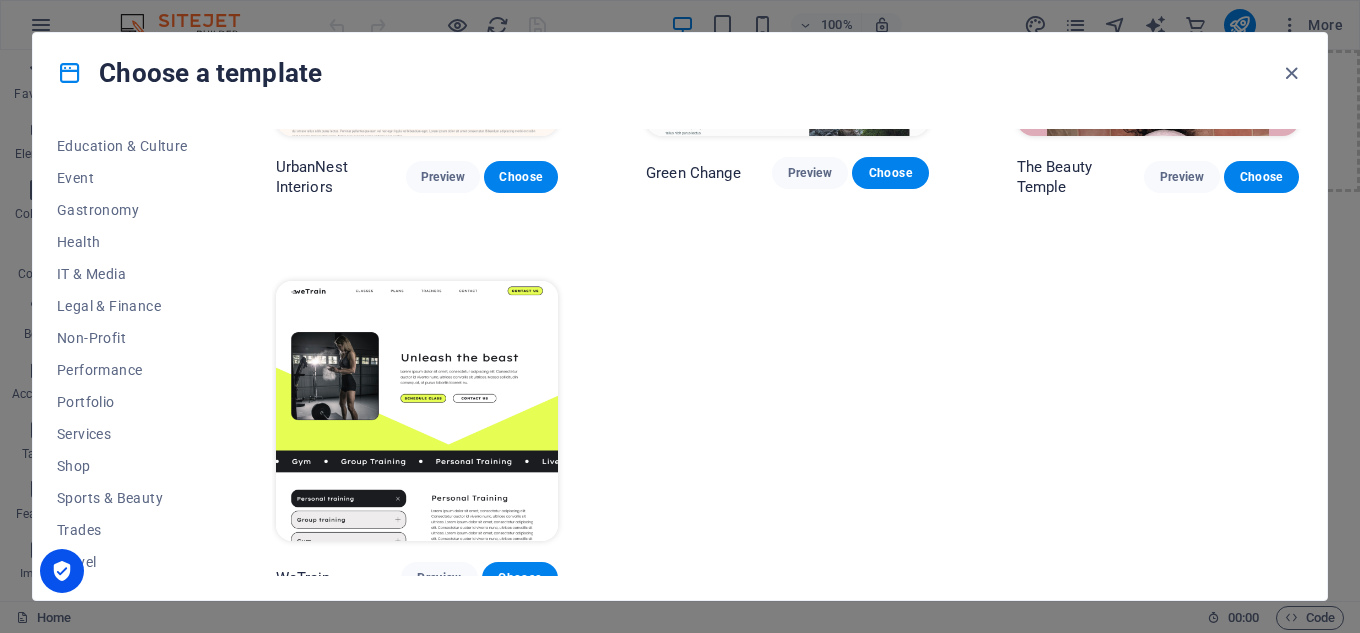 scroll, scrollTop: 385, scrollLeft: 0, axis: vertical 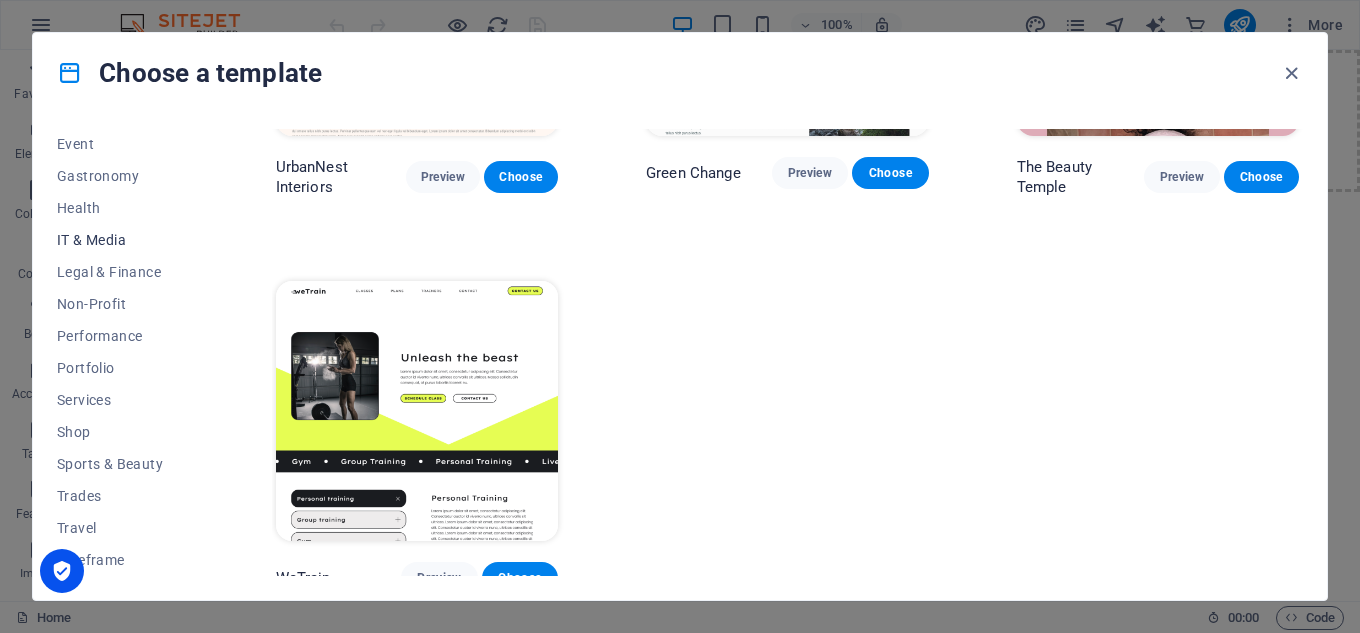 click on "IT & Media" at bounding box center (122, 240) 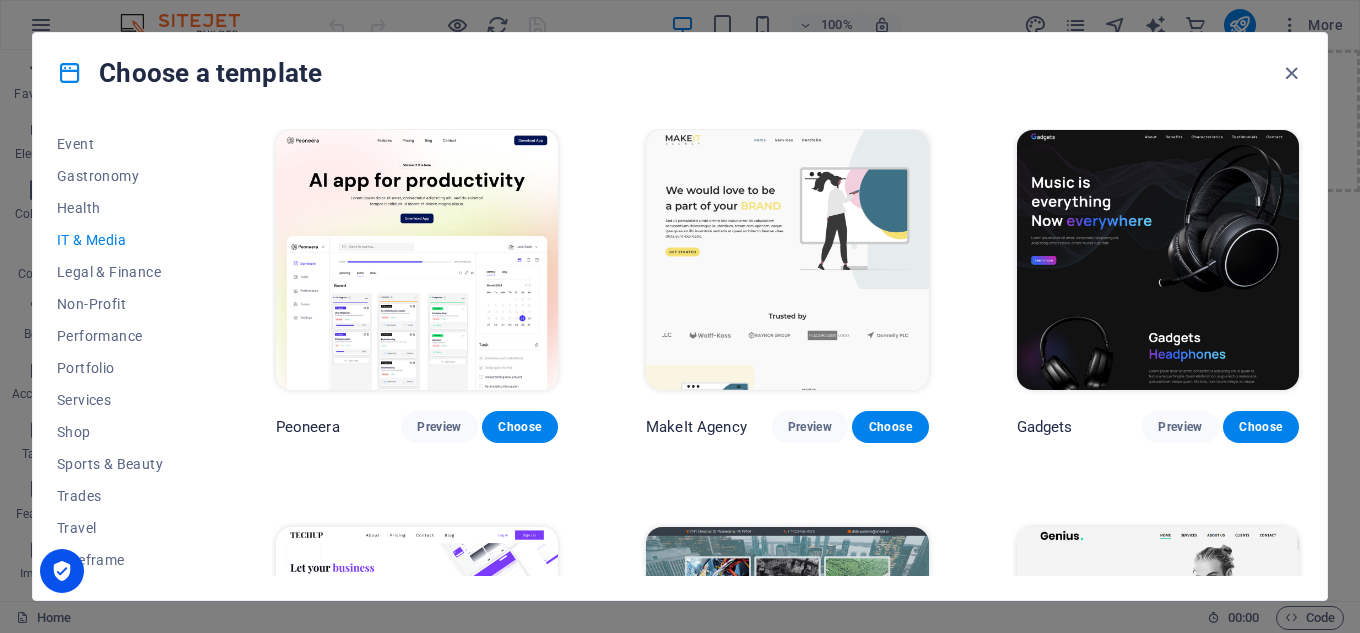scroll, scrollTop: 0, scrollLeft: 0, axis: both 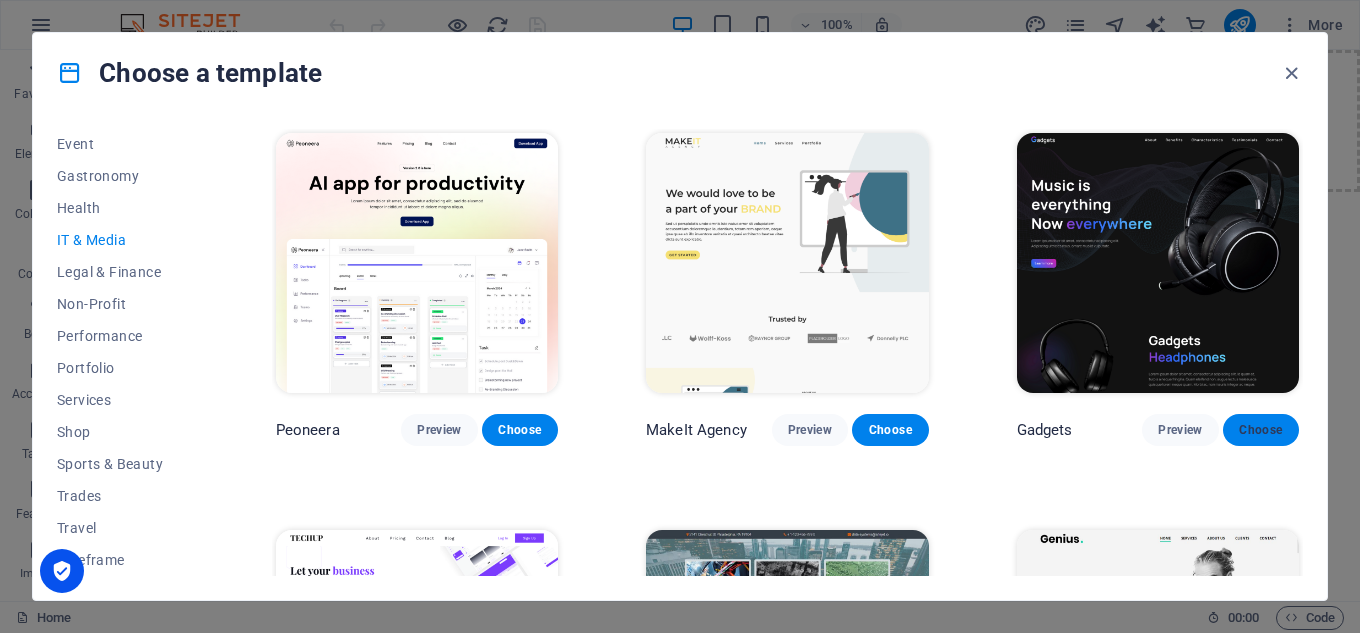 click on "Choose" at bounding box center [1261, 430] 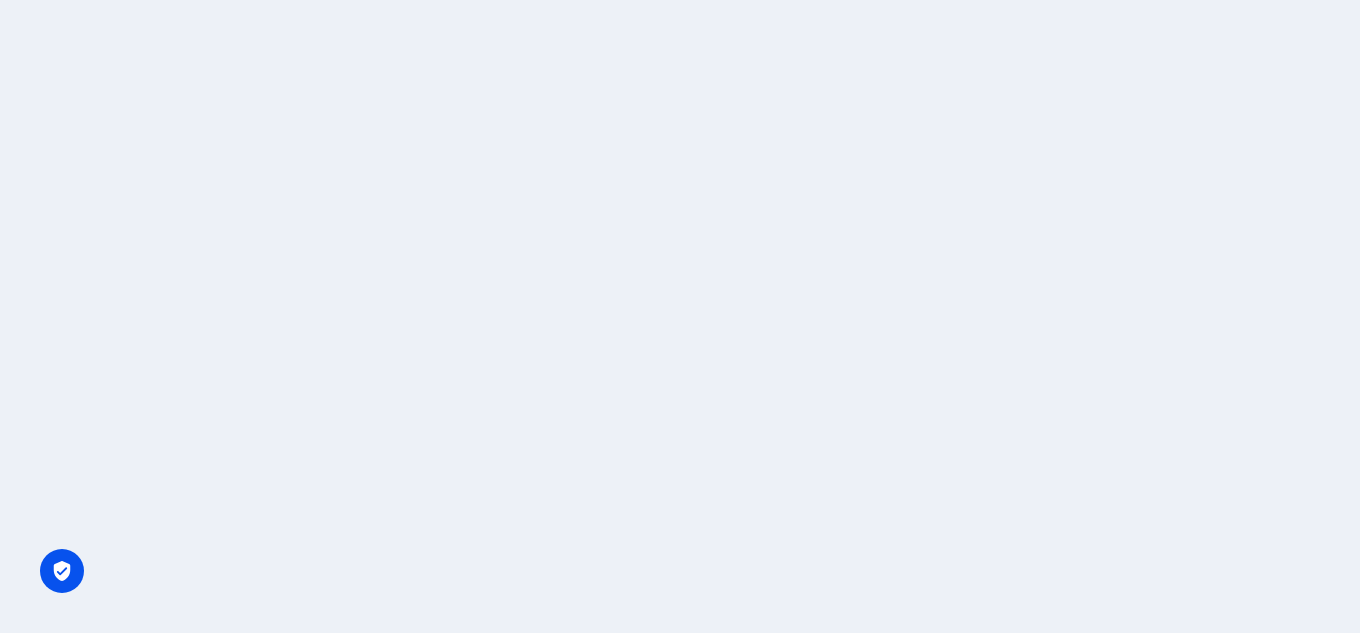 scroll, scrollTop: 0, scrollLeft: 0, axis: both 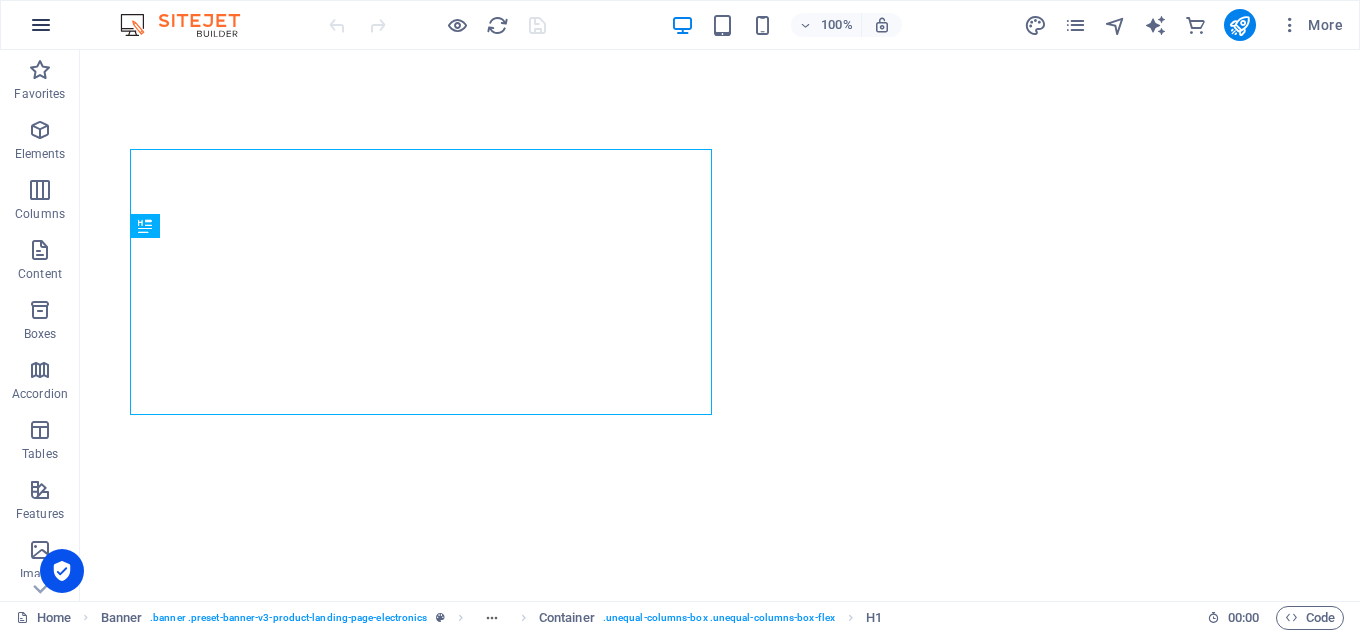 click at bounding box center [41, 25] 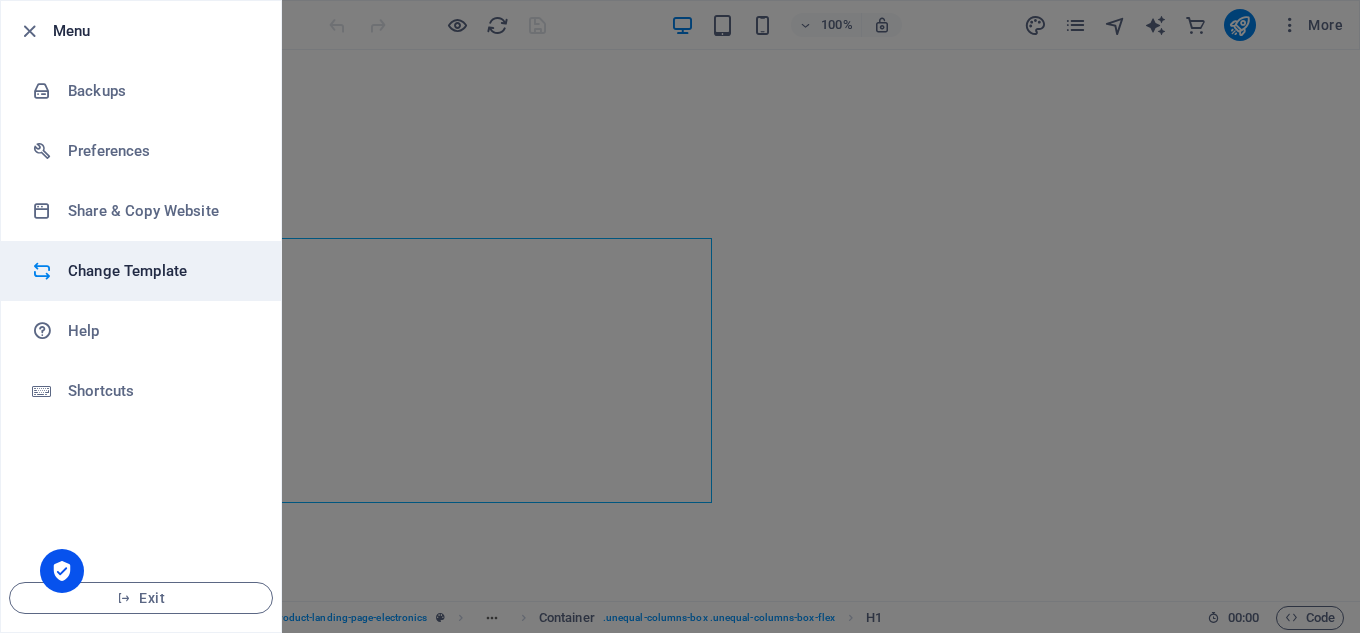click on "Change Template" at bounding box center (160, 271) 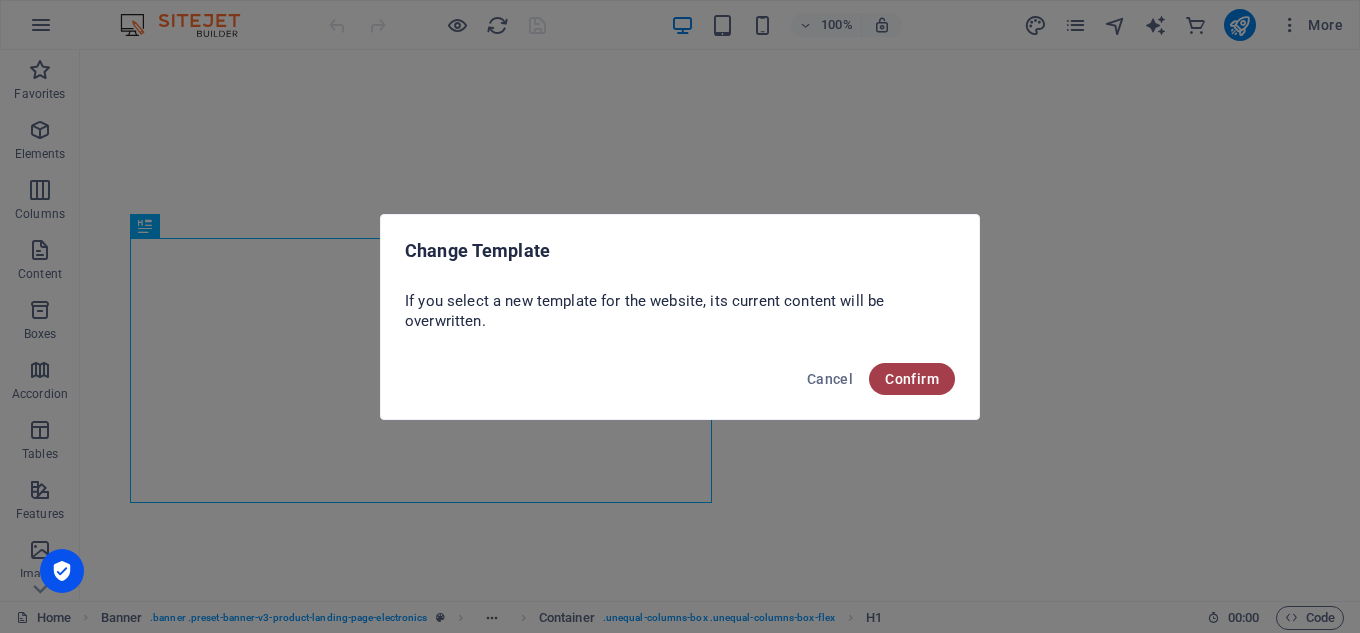 click on "Confirm" at bounding box center (912, 379) 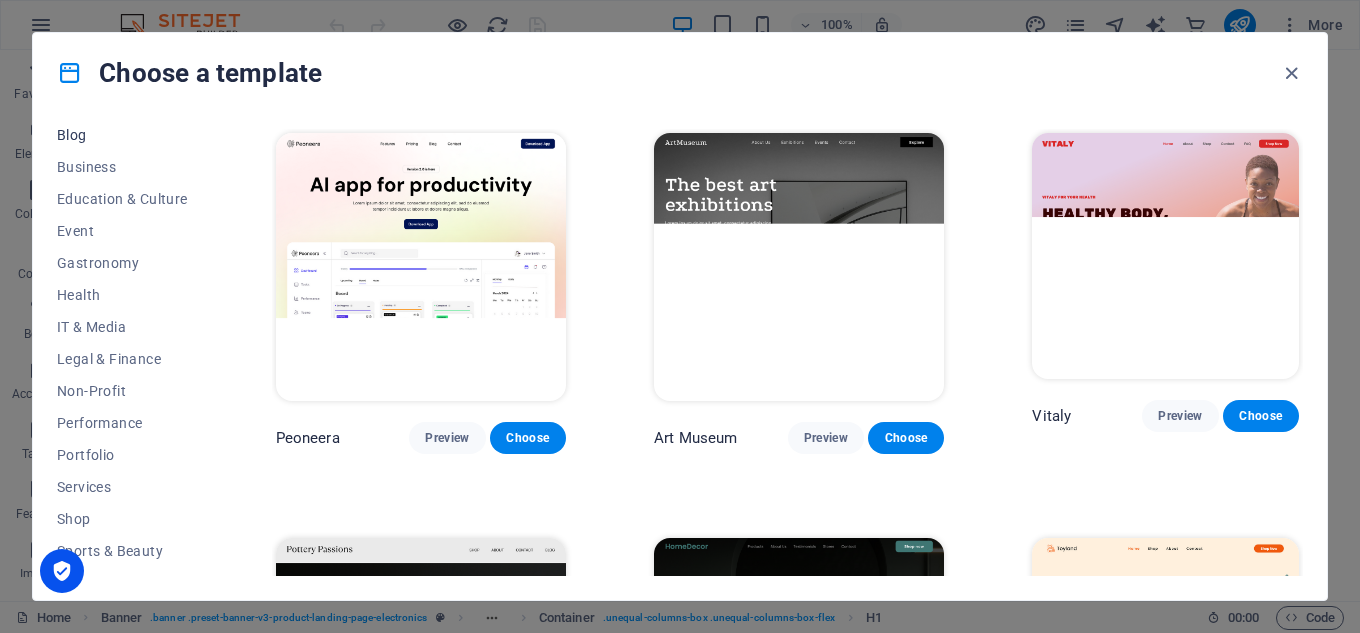 scroll, scrollTop: 300, scrollLeft: 0, axis: vertical 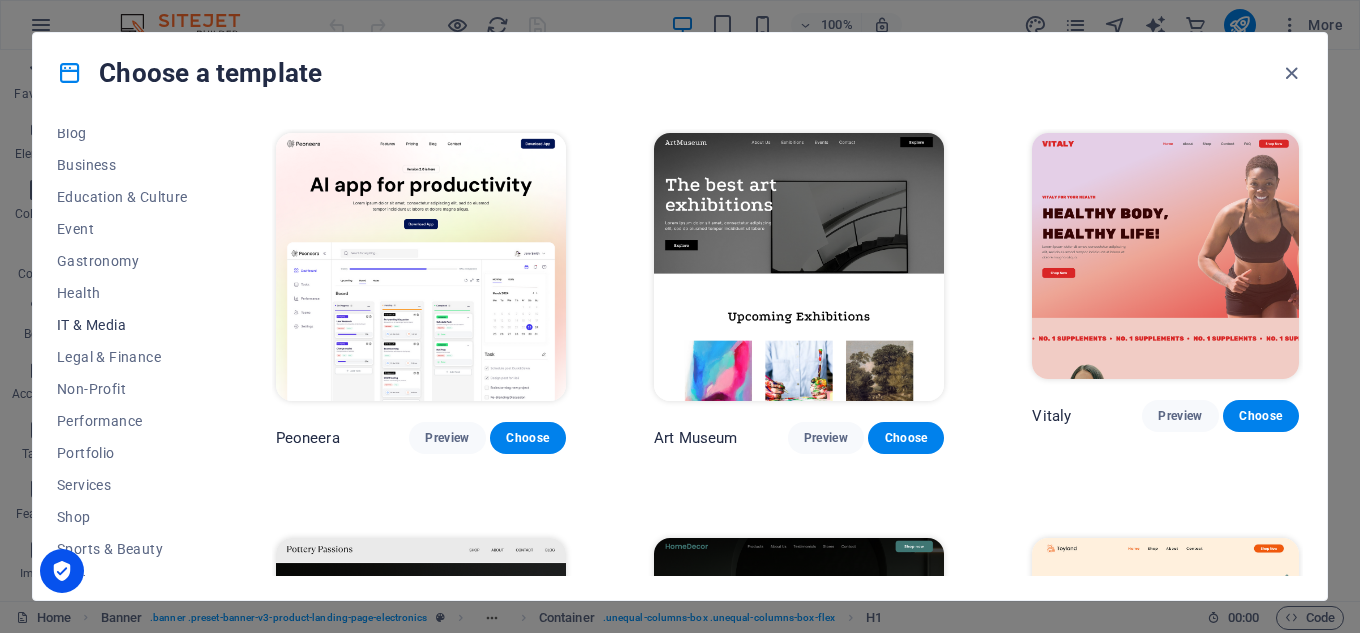 click on "IT & Media" at bounding box center (122, 325) 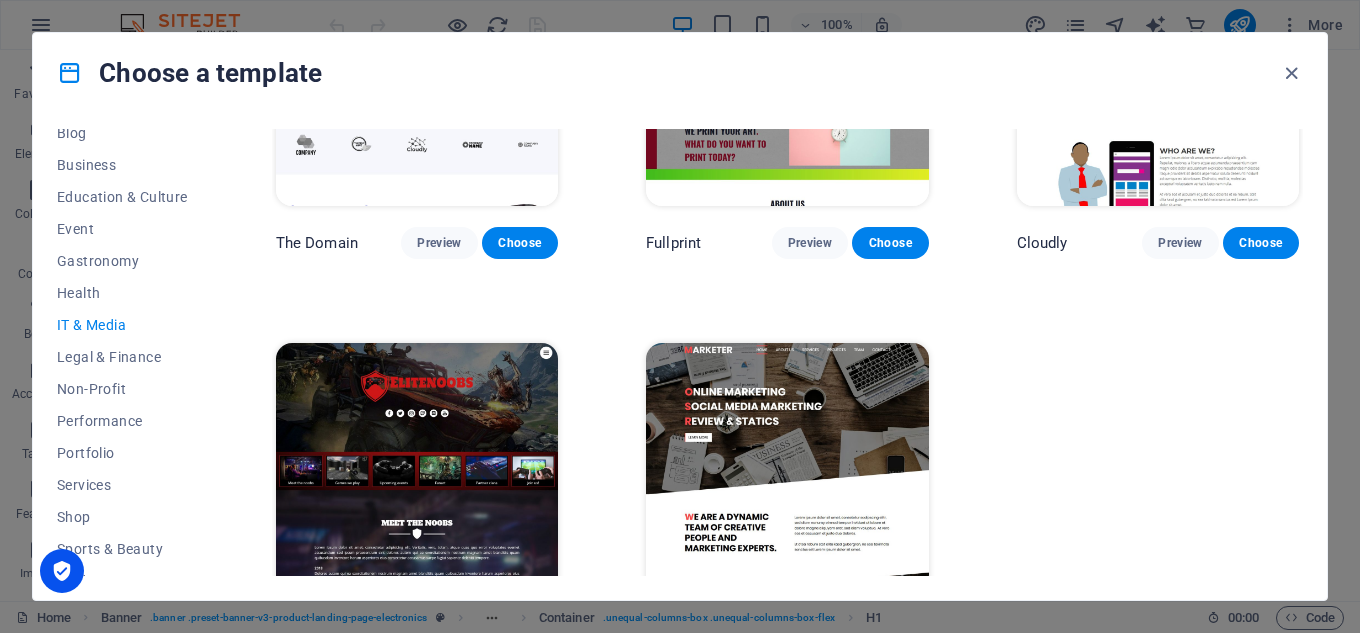 scroll, scrollTop: 1053, scrollLeft: 0, axis: vertical 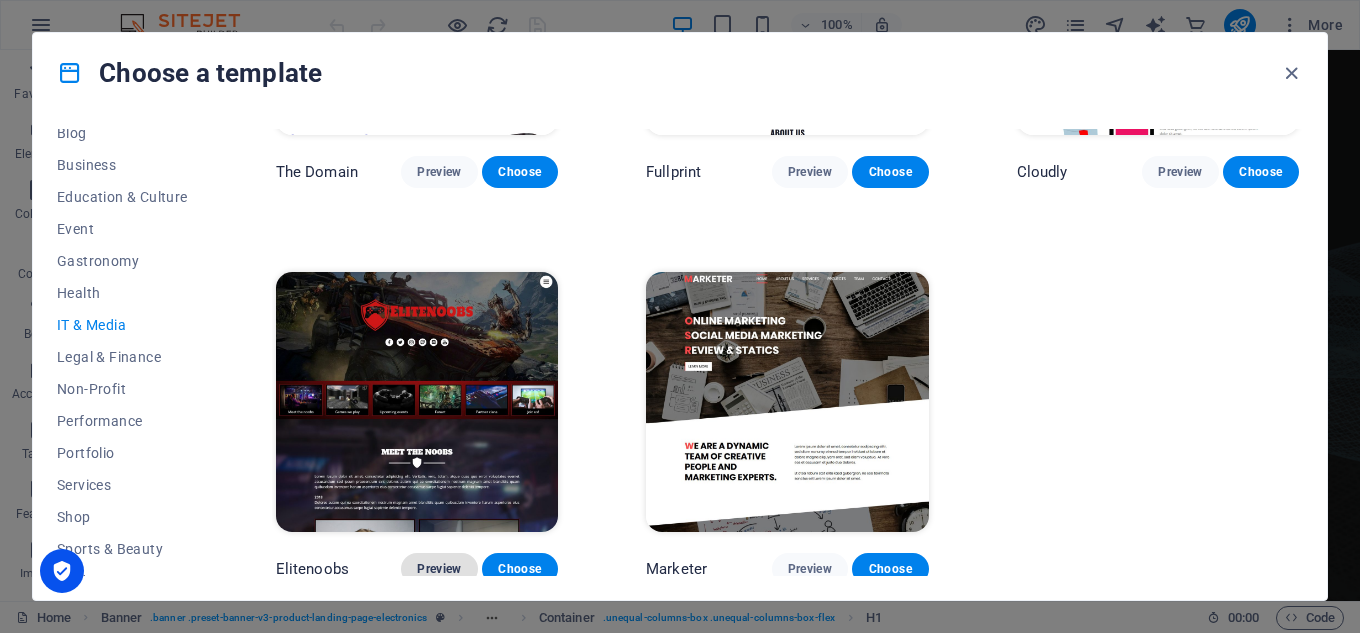 click on "Preview" at bounding box center [439, 569] 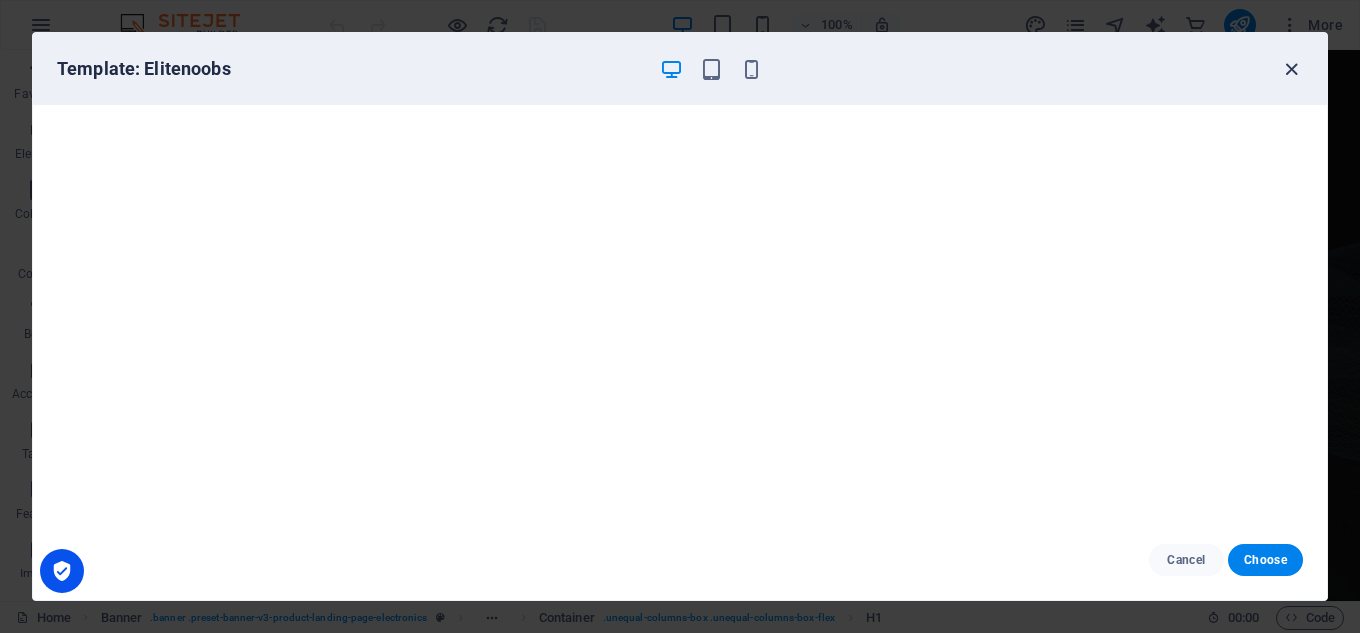 click at bounding box center [1291, 69] 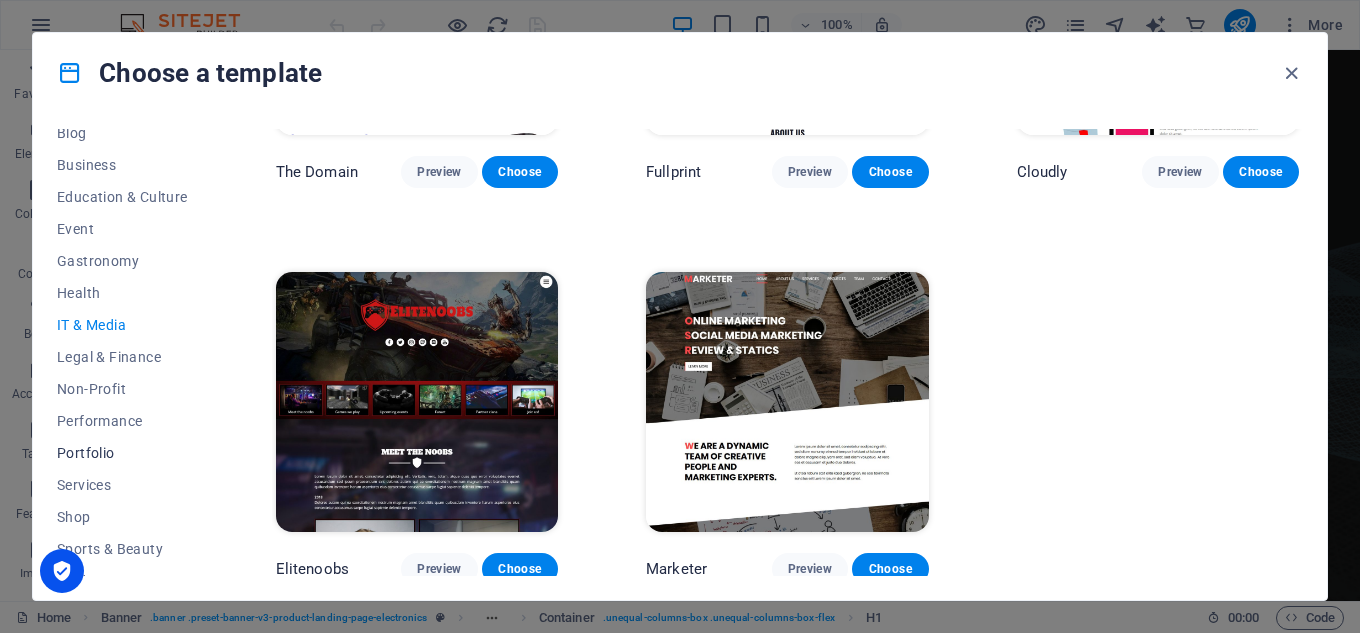 scroll, scrollTop: 385, scrollLeft: 0, axis: vertical 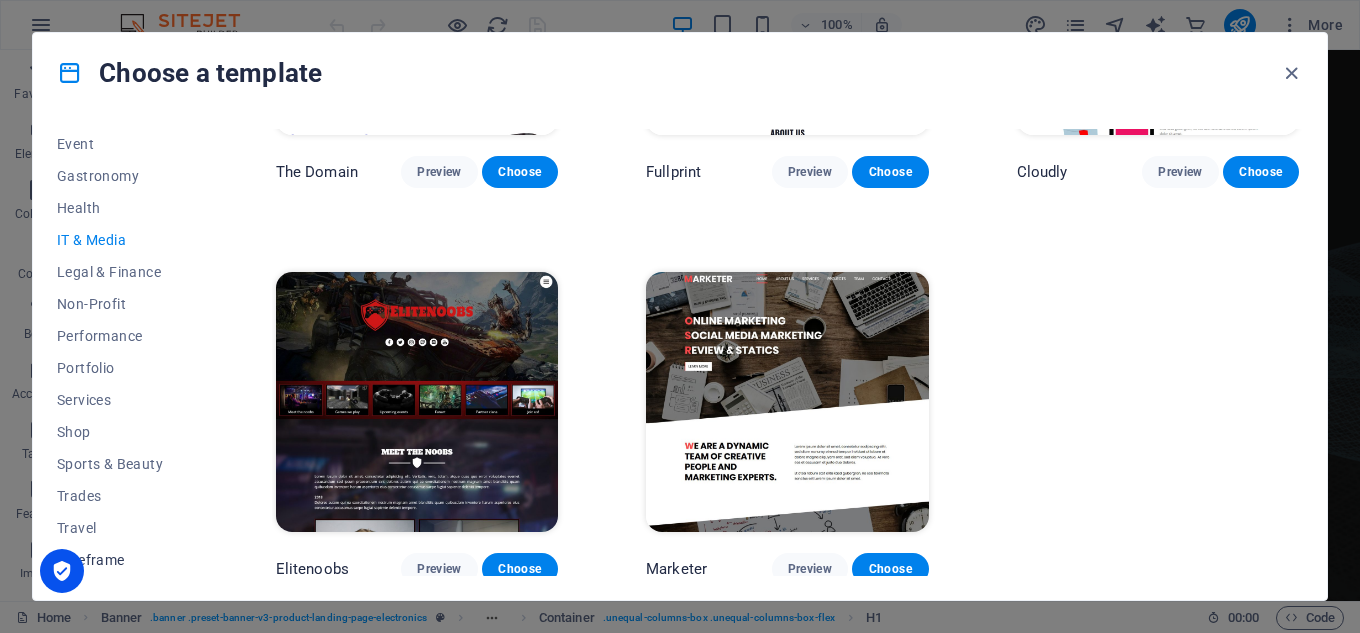 click on "Wireframe" at bounding box center [122, 560] 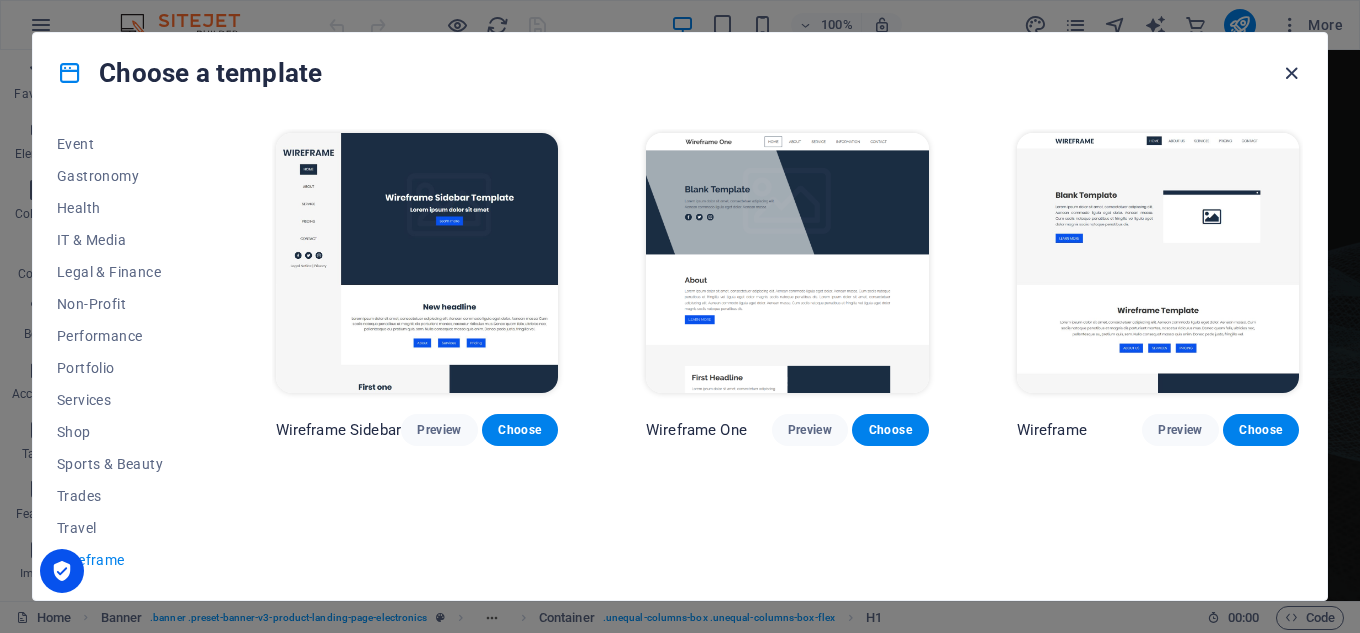 click at bounding box center [1291, 73] 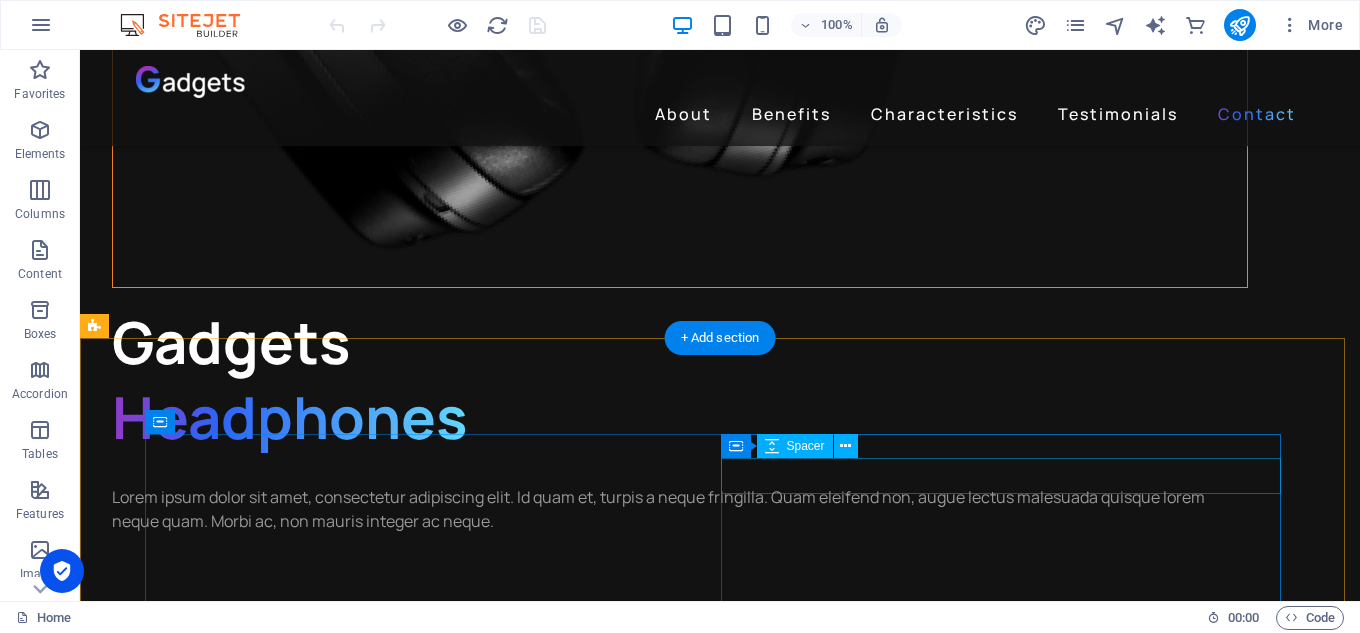 scroll, scrollTop: 5508, scrollLeft: 0, axis: vertical 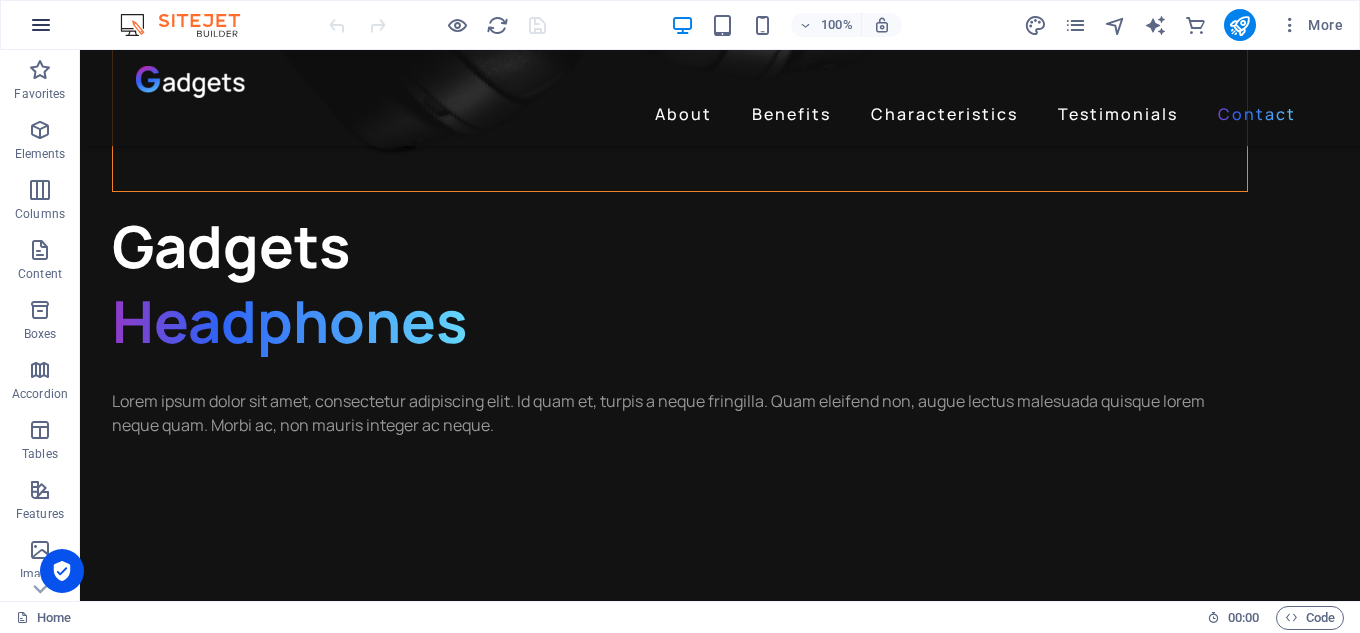click at bounding box center (41, 25) 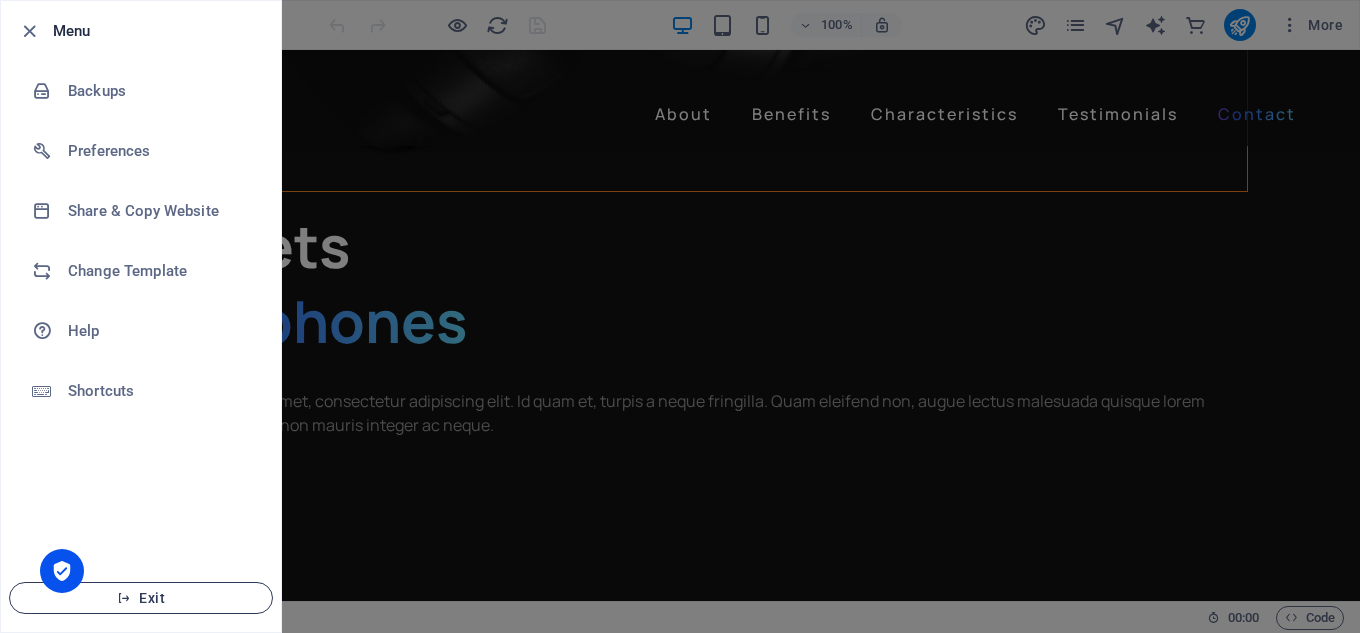 click on "Exit" at bounding box center (141, 598) 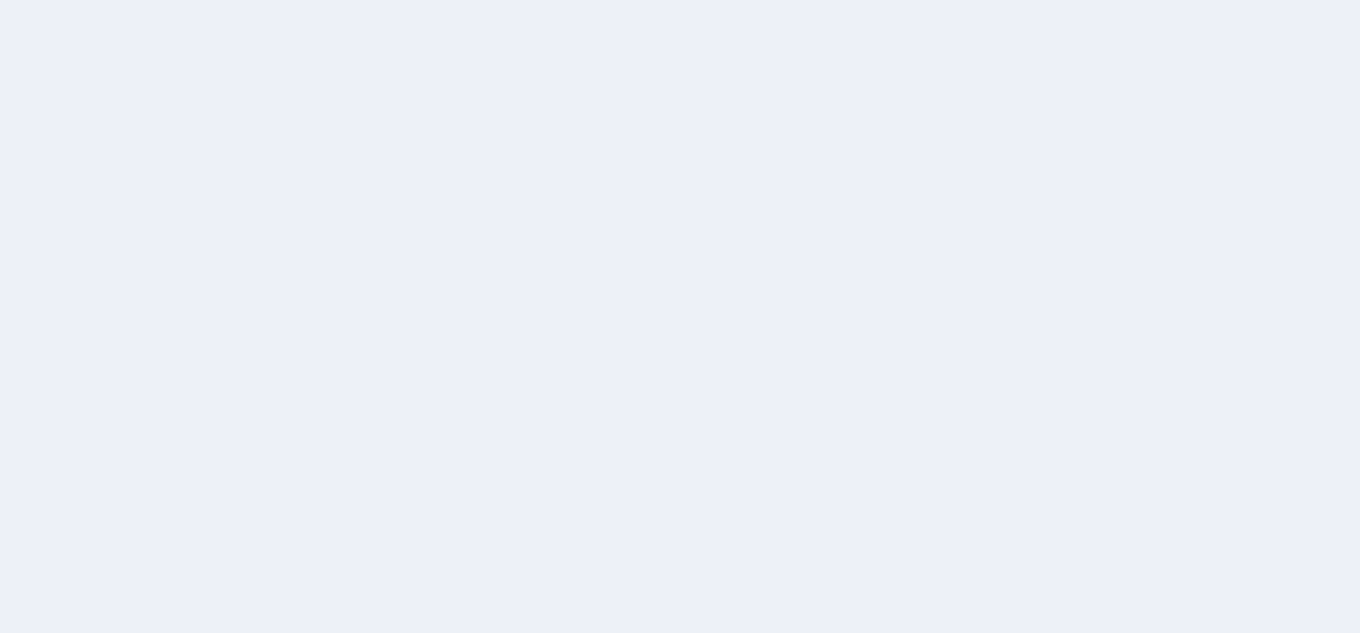 scroll, scrollTop: 0, scrollLeft: 0, axis: both 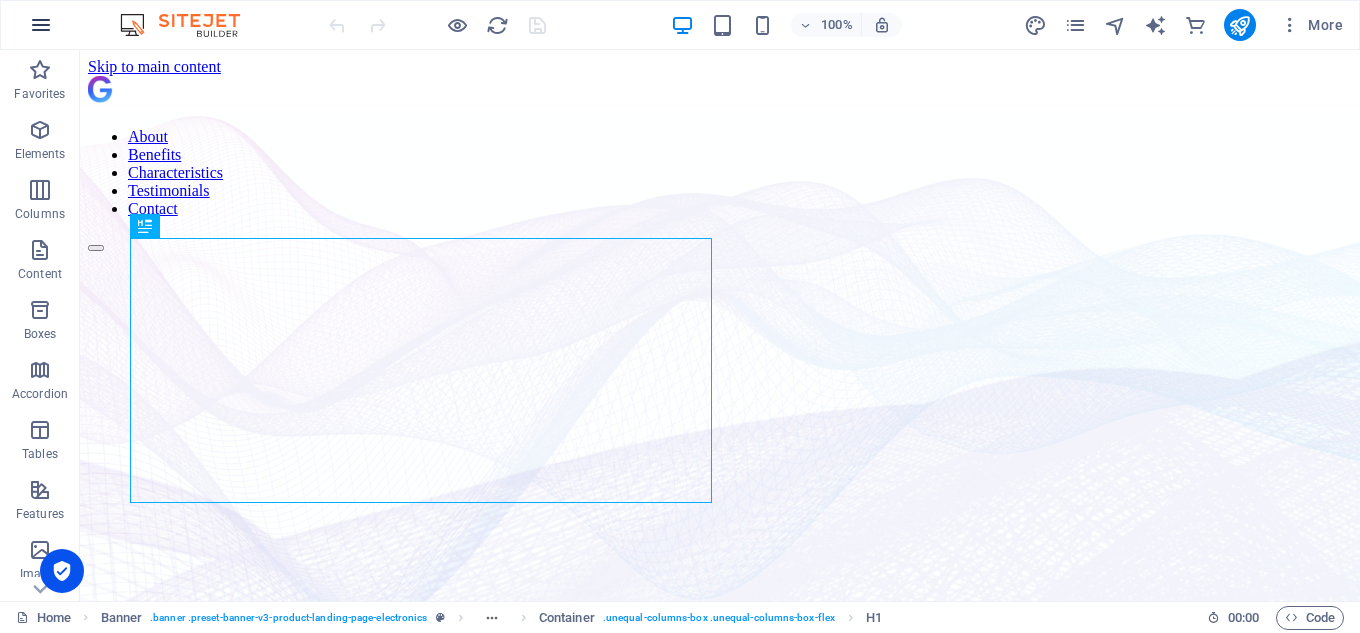click at bounding box center [41, 25] 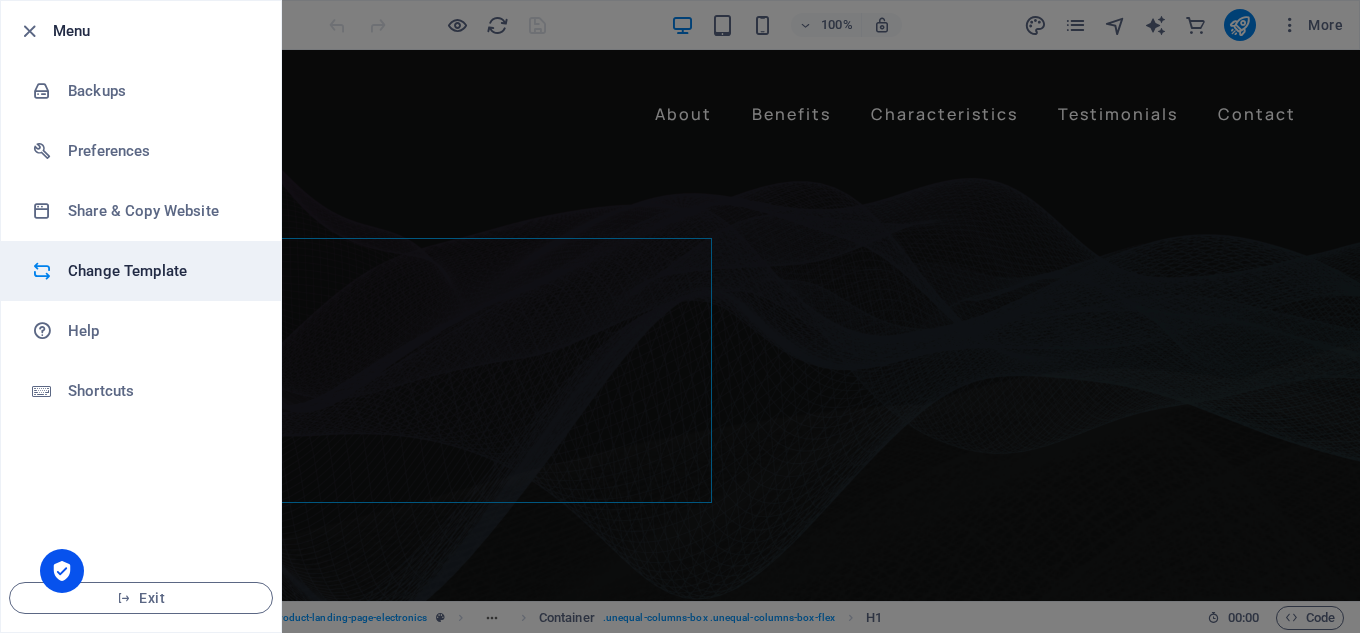 click on "Change Template" at bounding box center (141, 271) 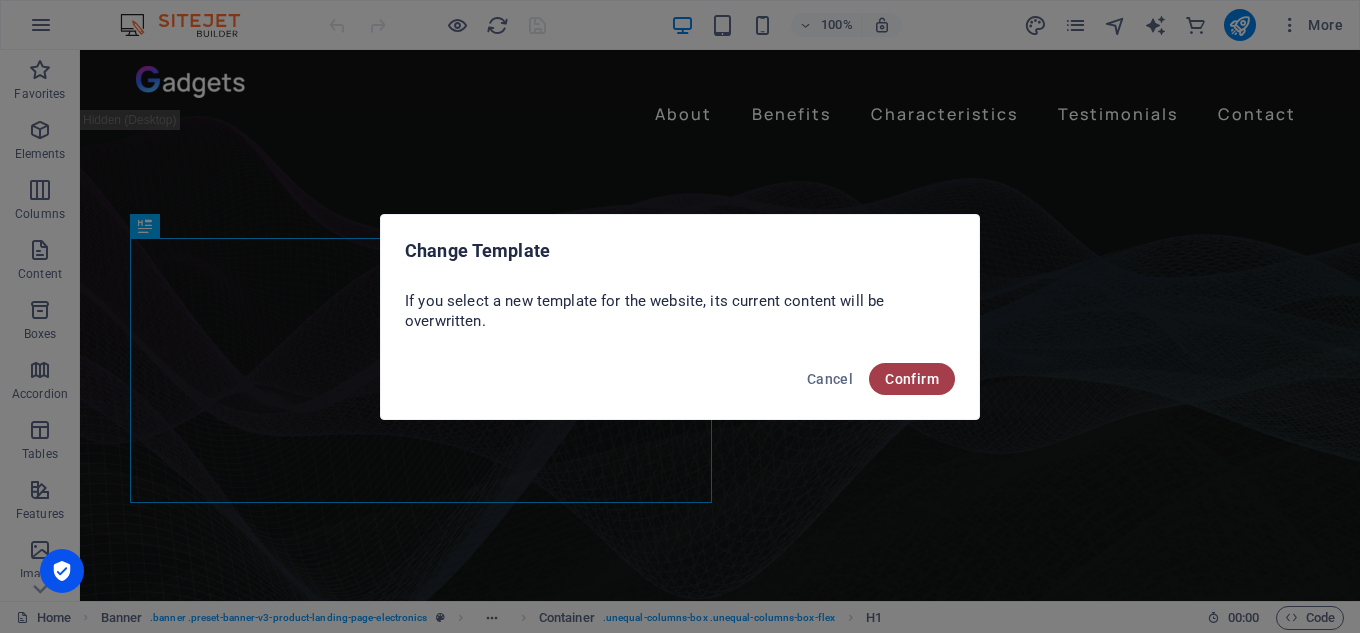 click on "Confirm" at bounding box center [912, 379] 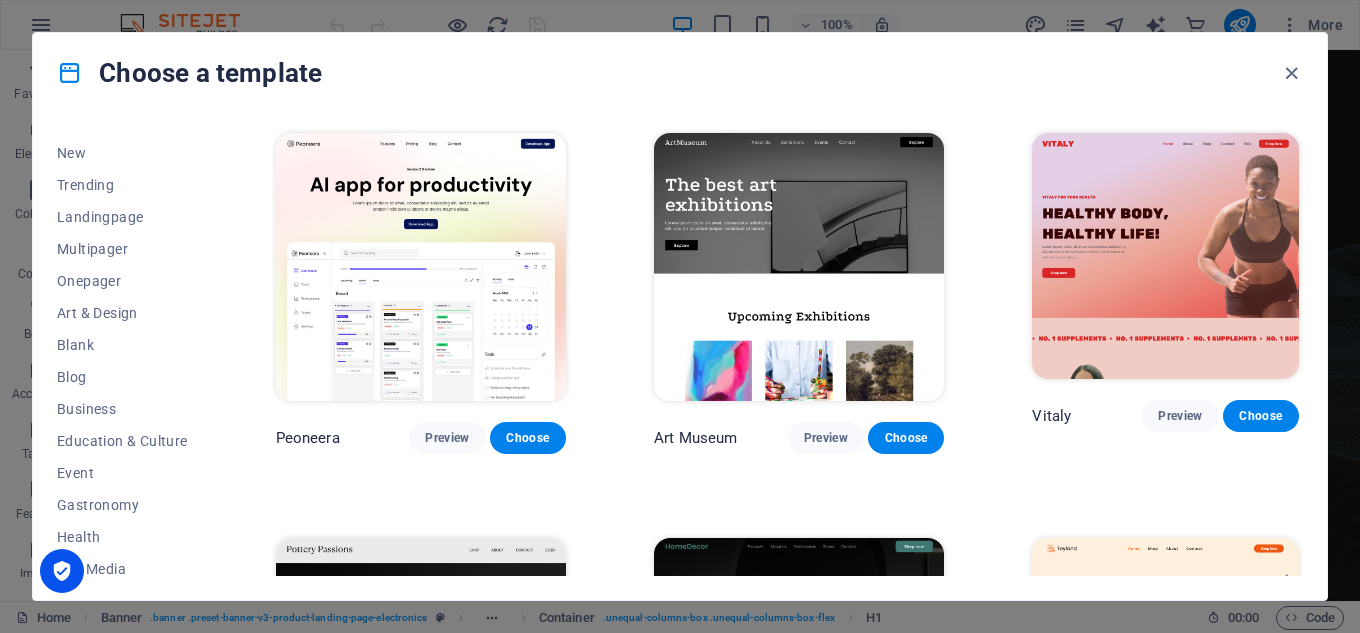 scroll, scrollTop: 0, scrollLeft: 0, axis: both 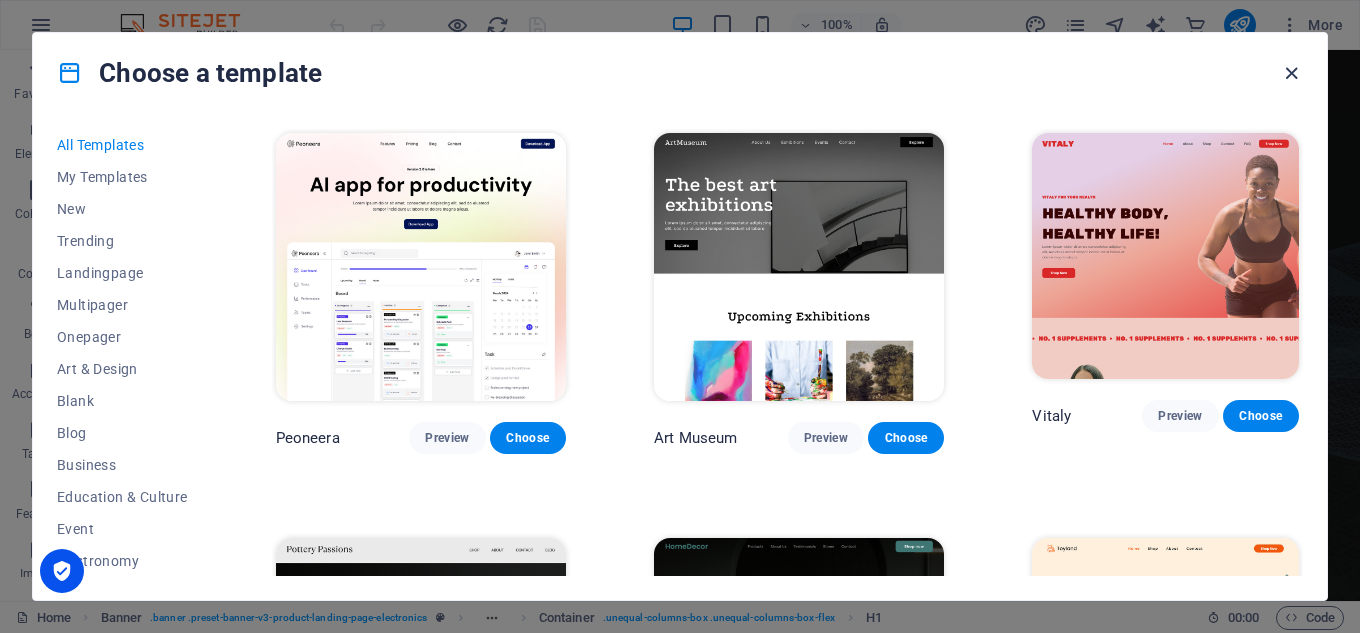 click at bounding box center (1291, 73) 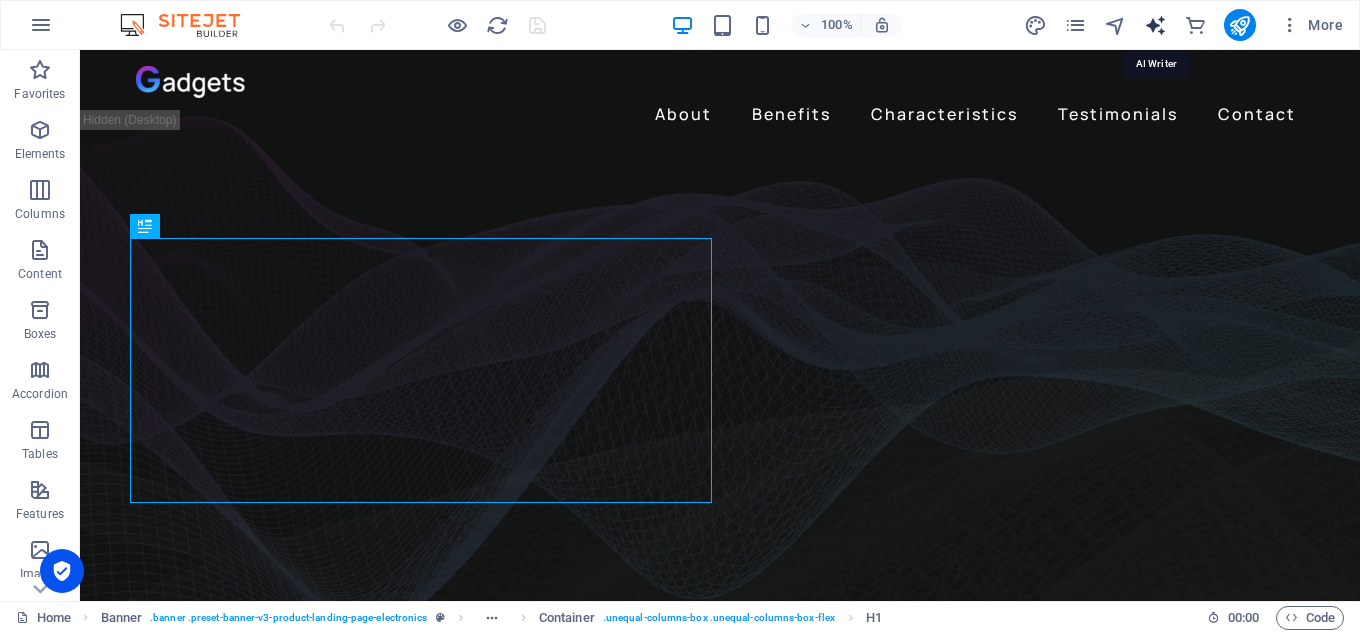 click at bounding box center (1155, 25) 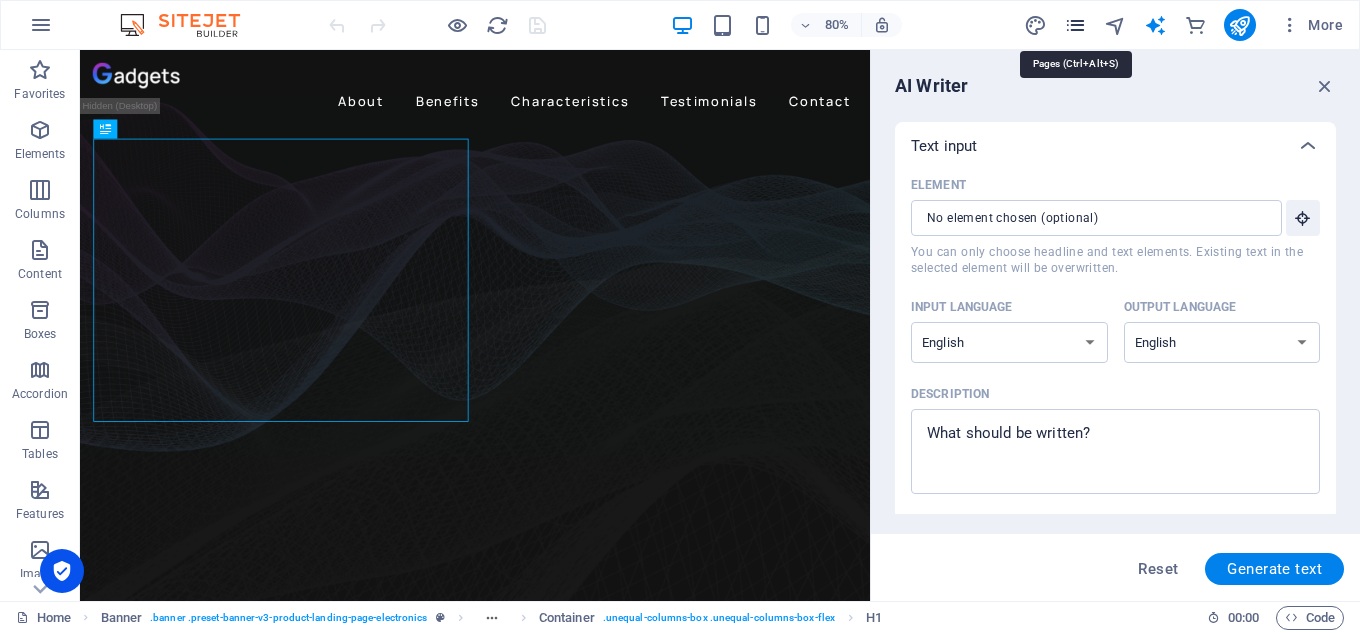 click at bounding box center (1075, 25) 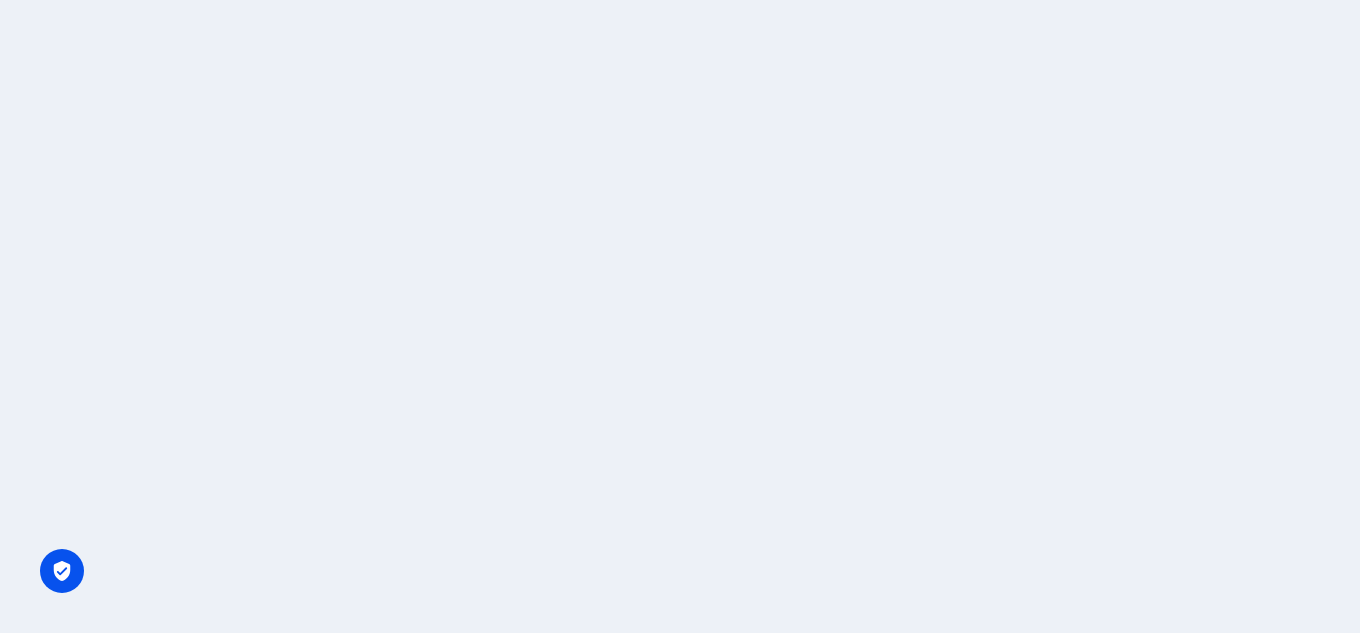 scroll, scrollTop: 0, scrollLeft: 0, axis: both 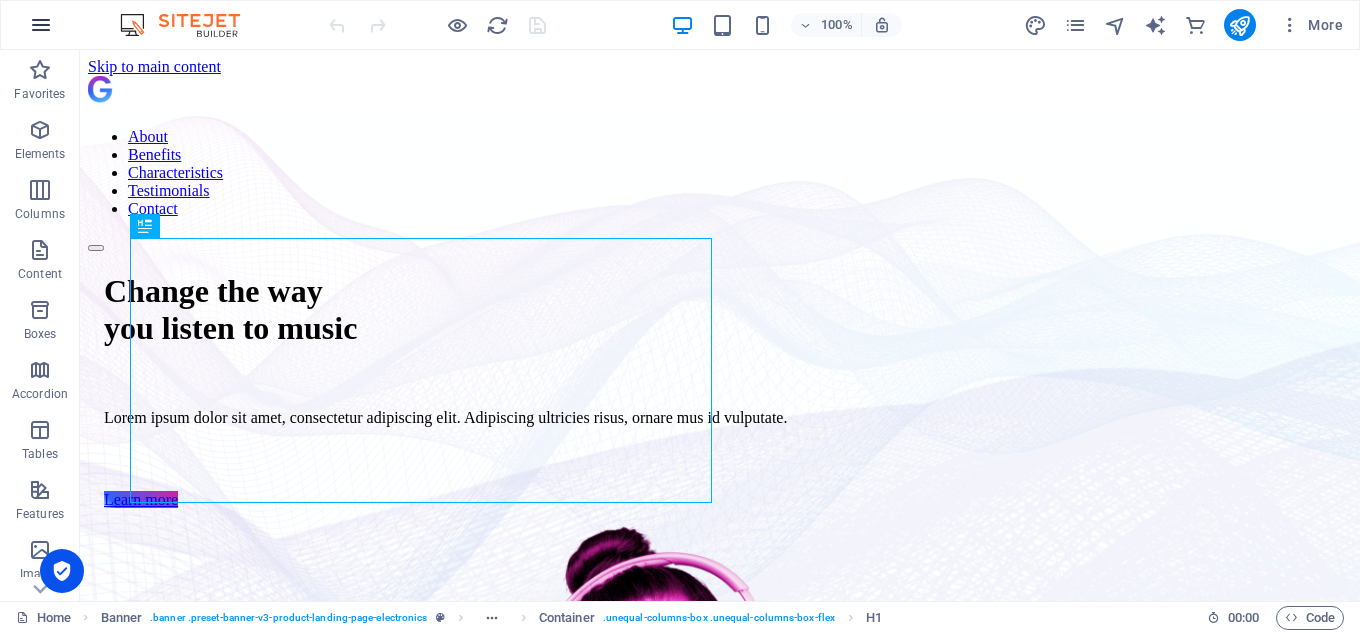 click at bounding box center [41, 25] 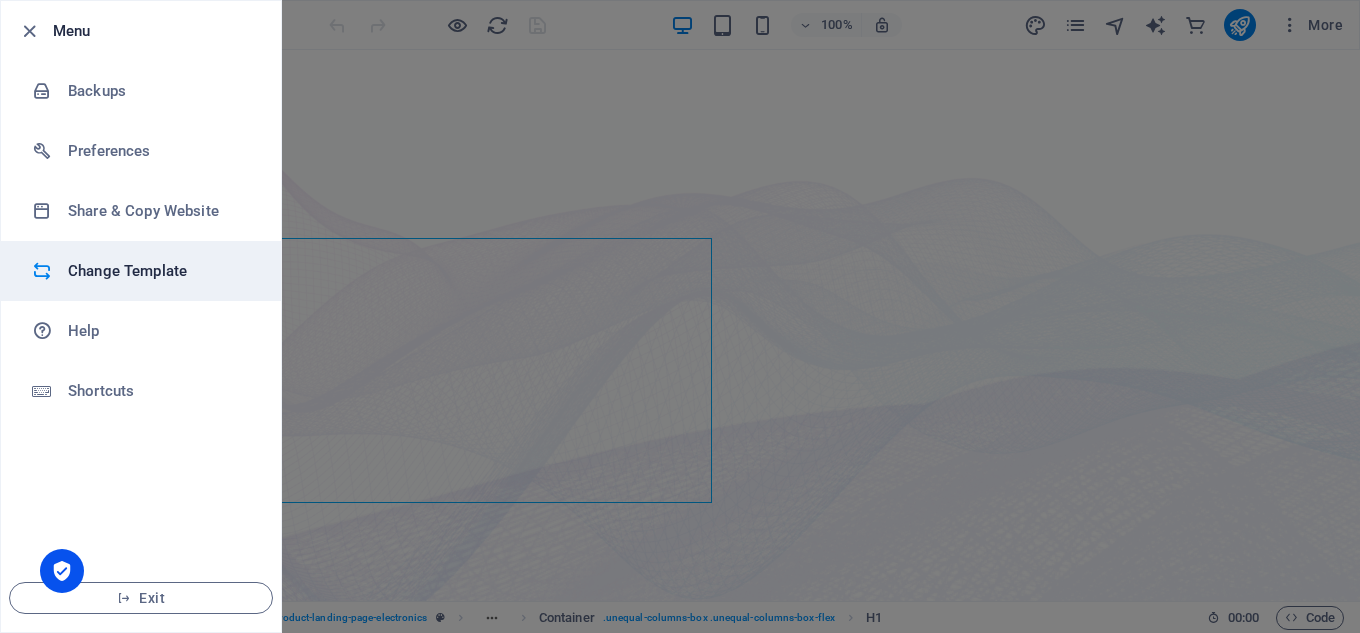 click on "Change Template" at bounding box center [160, 271] 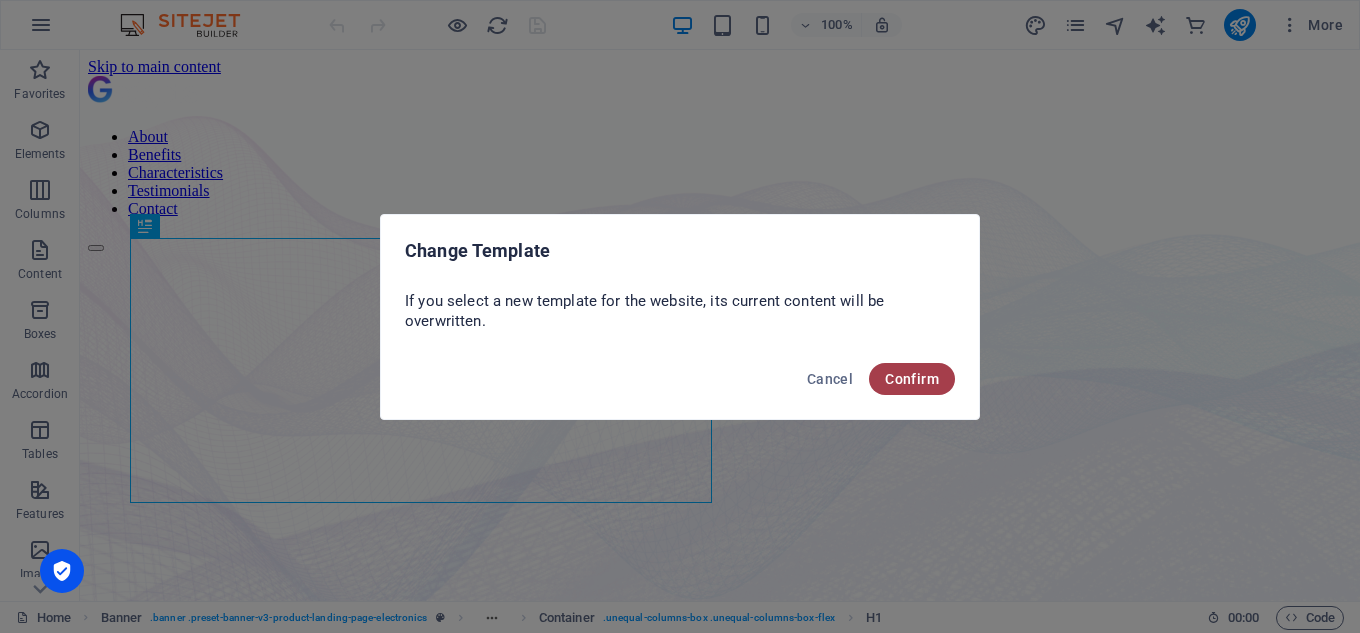 click on "Confirm" at bounding box center (912, 379) 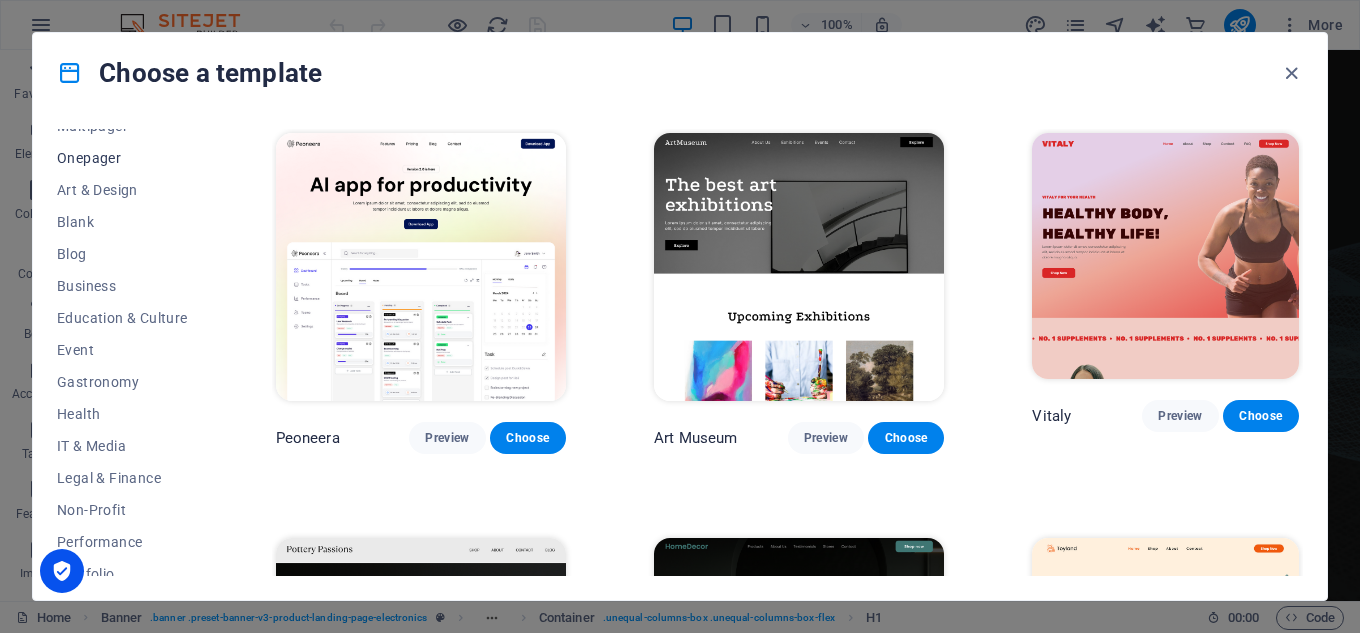 scroll, scrollTop: 385, scrollLeft: 0, axis: vertical 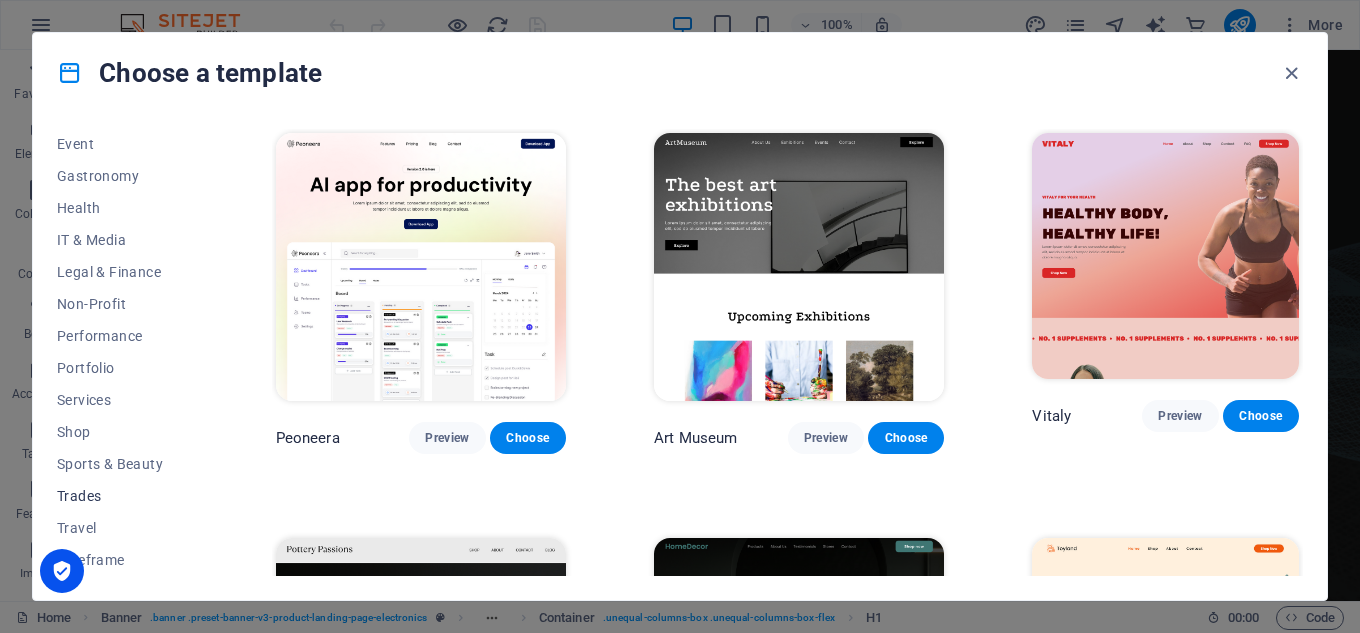 click on "Trades" at bounding box center [122, 496] 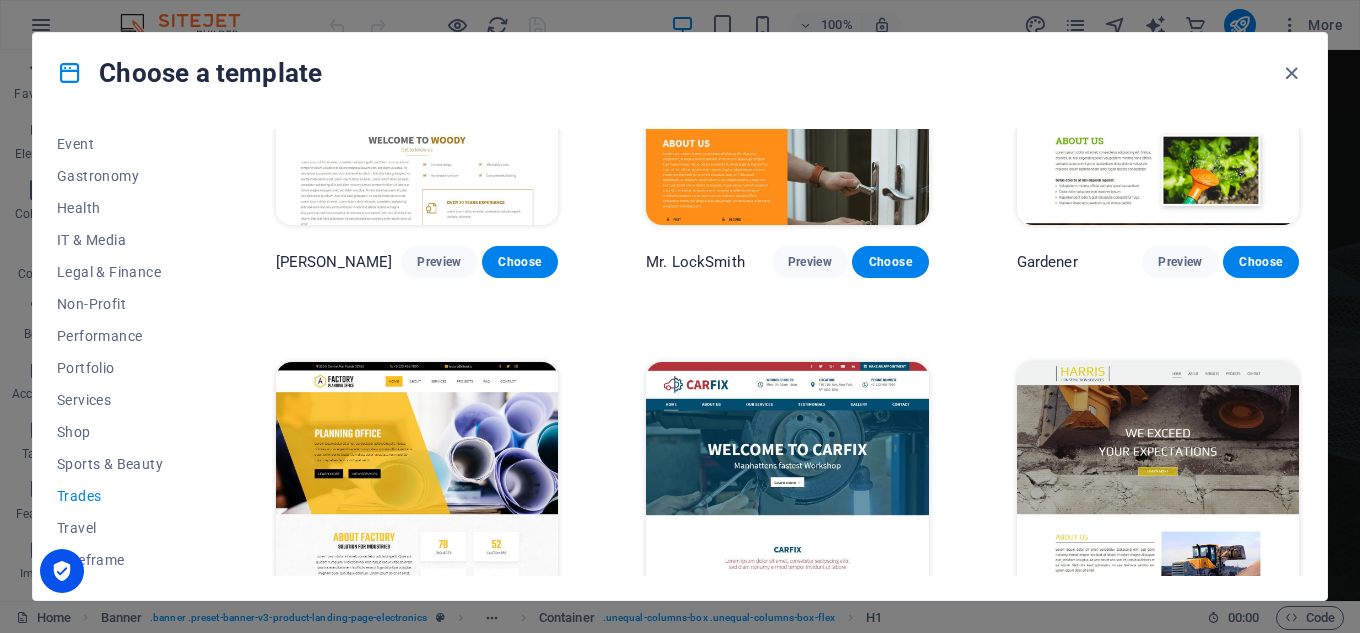 scroll, scrollTop: 658, scrollLeft: 0, axis: vertical 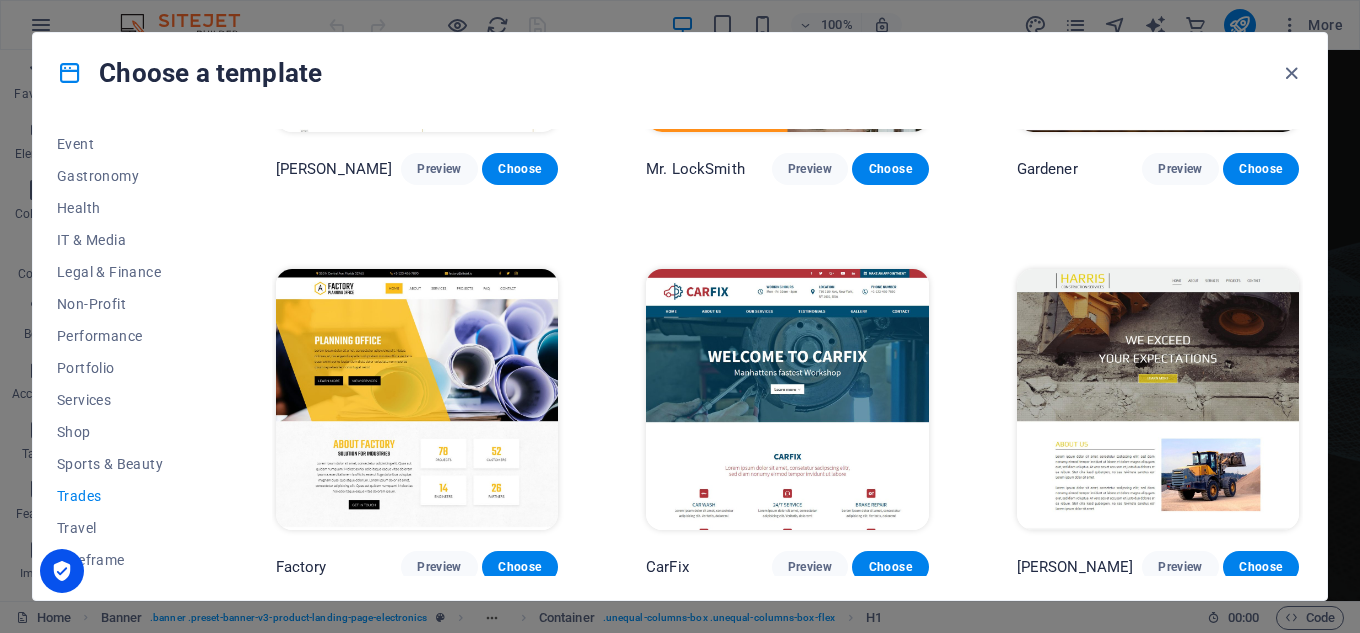drag, startPoint x: 209, startPoint y: 566, endPoint x: 215, endPoint y: 525, distance: 41.4367 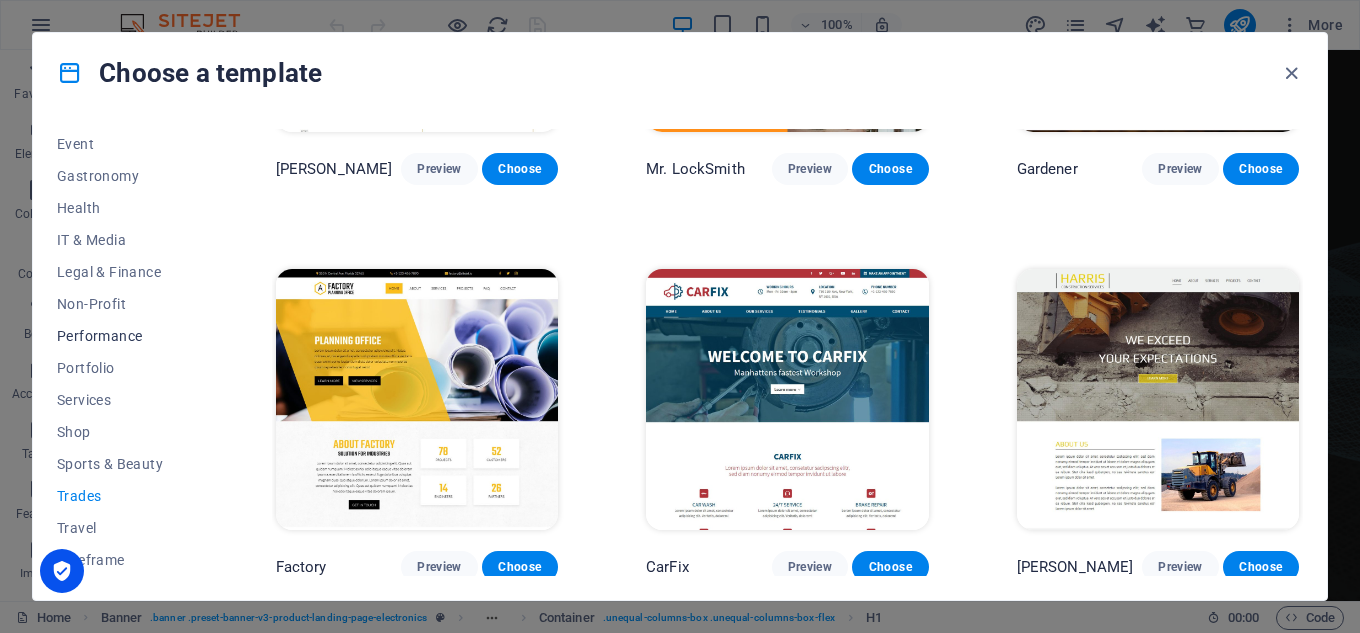 click on "Performance" at bounding box center [122, 336] 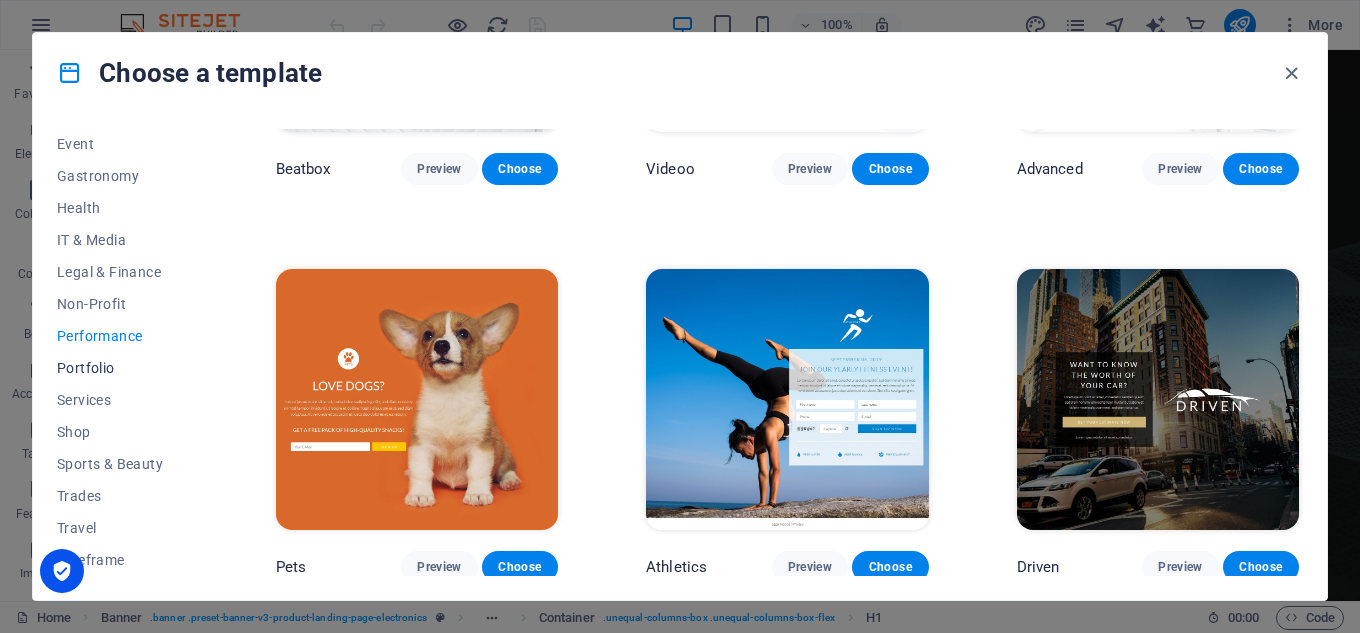 click on "Portfolio" at bounding box center (122, 368) 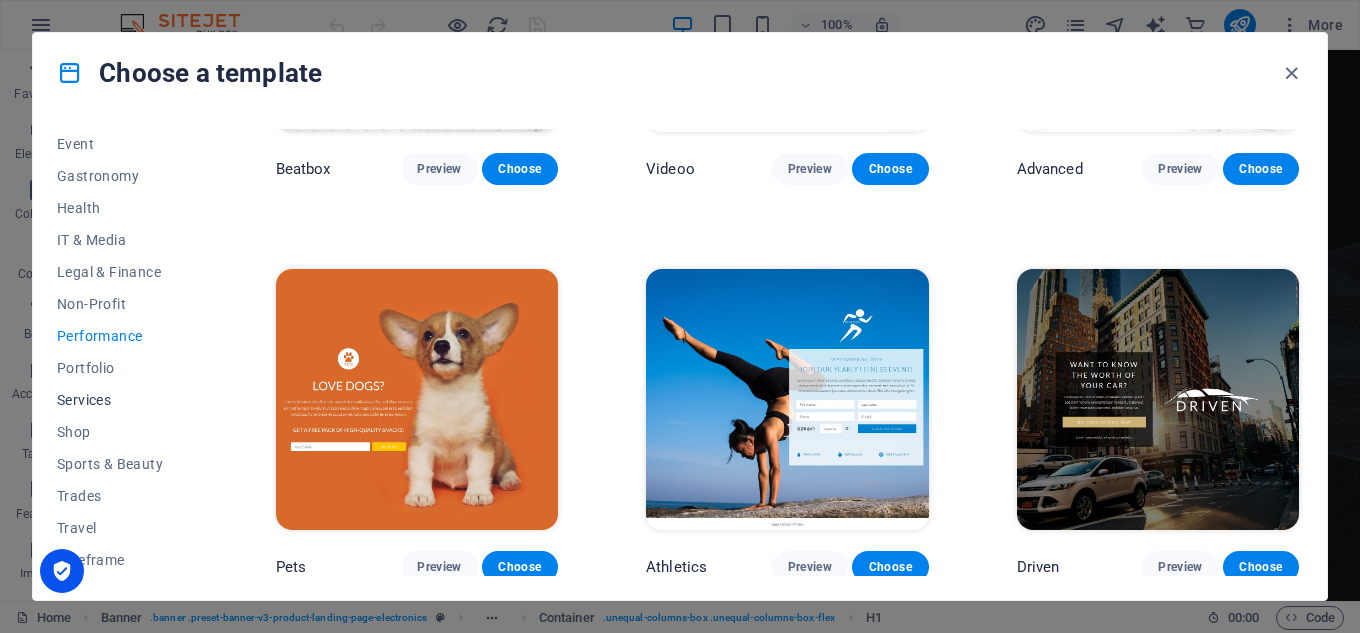 scroll, scrollTop: 0, scrollLeft: 0, axis: both 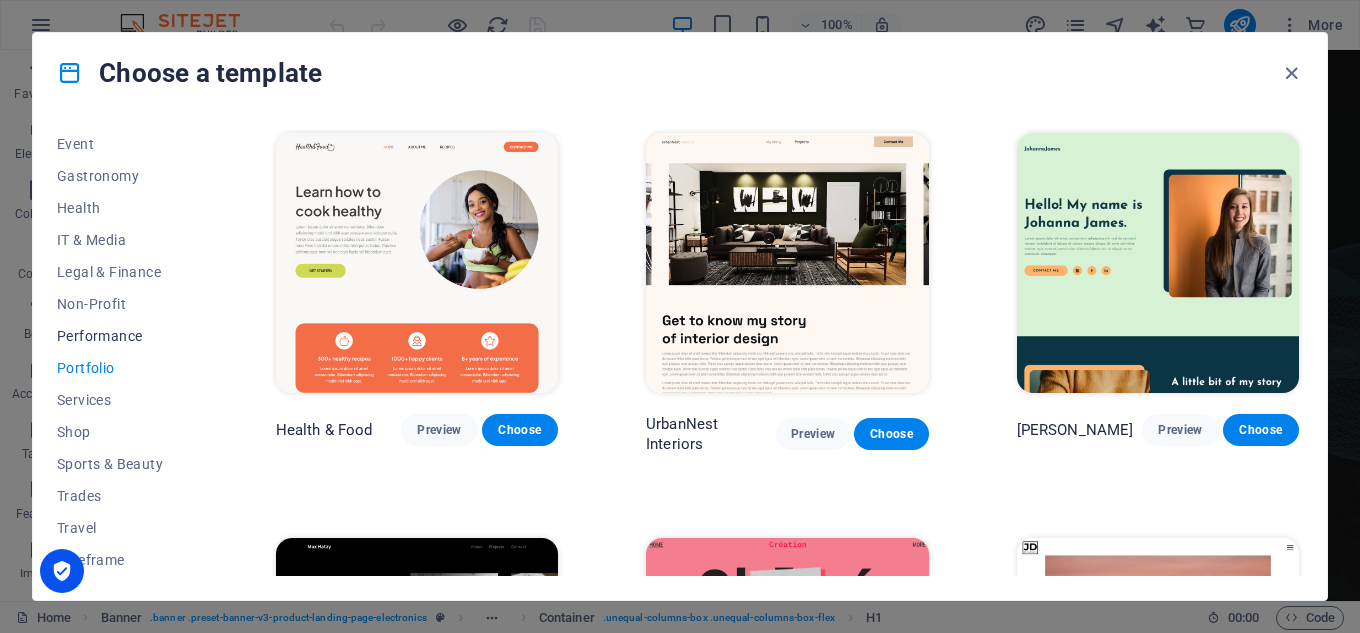 click on "Performance" at bounding box center (122, 336) 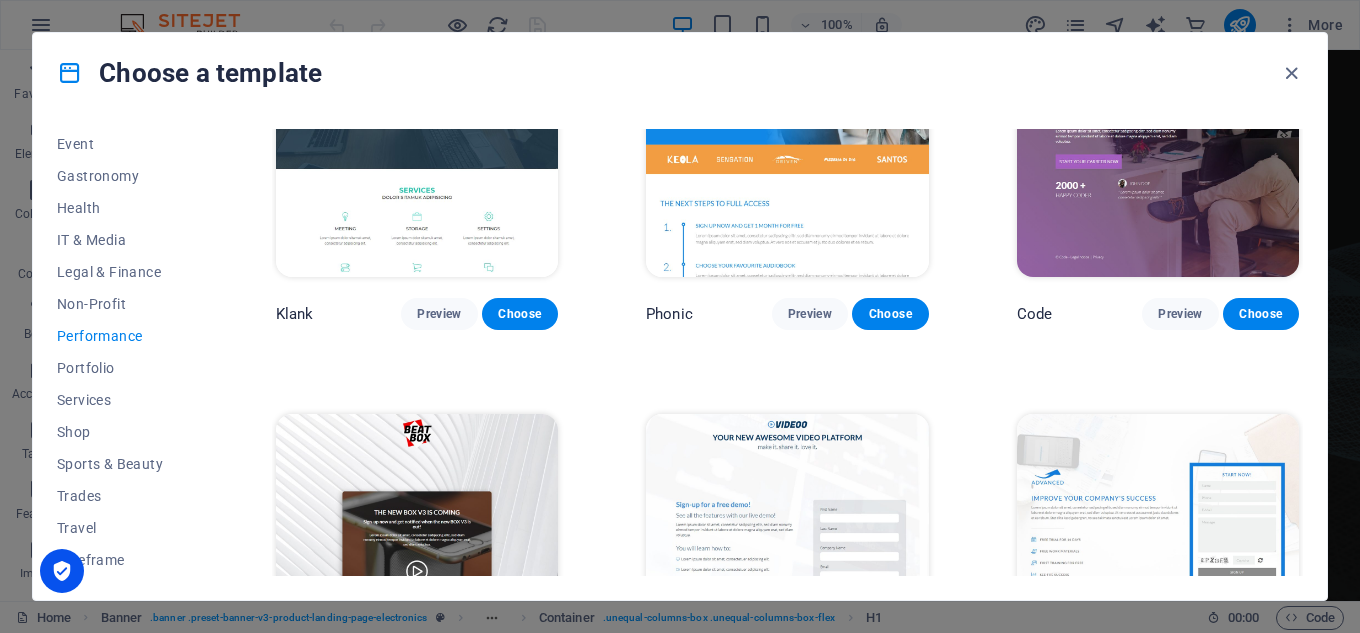 scroll, scrollTop: 0, scrollLeft: 0, axis: both 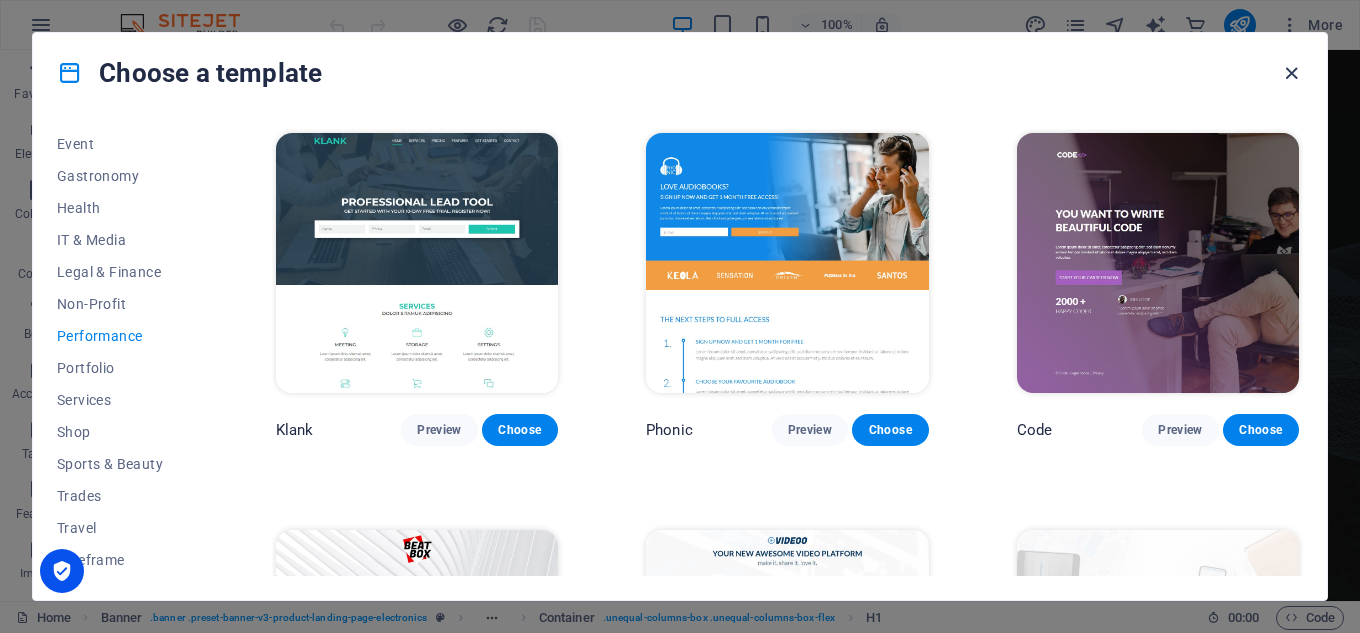 click at bounding box center (1291, 73) 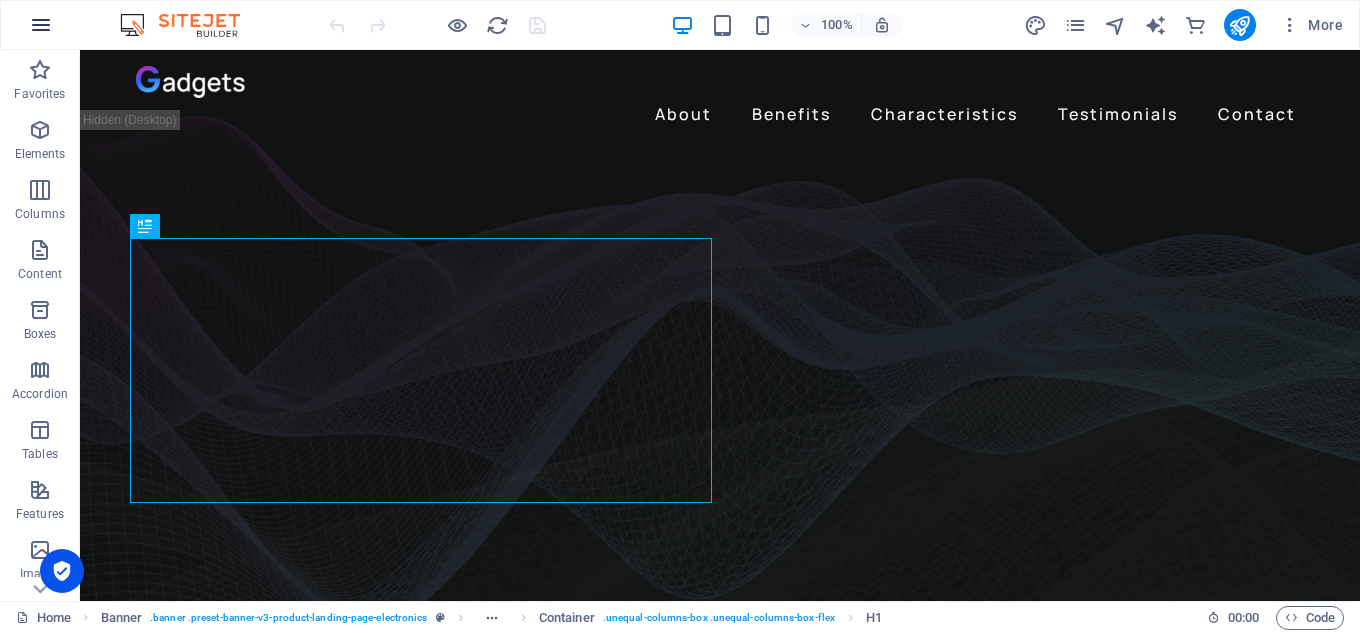 click at bounding box center (41, 25) 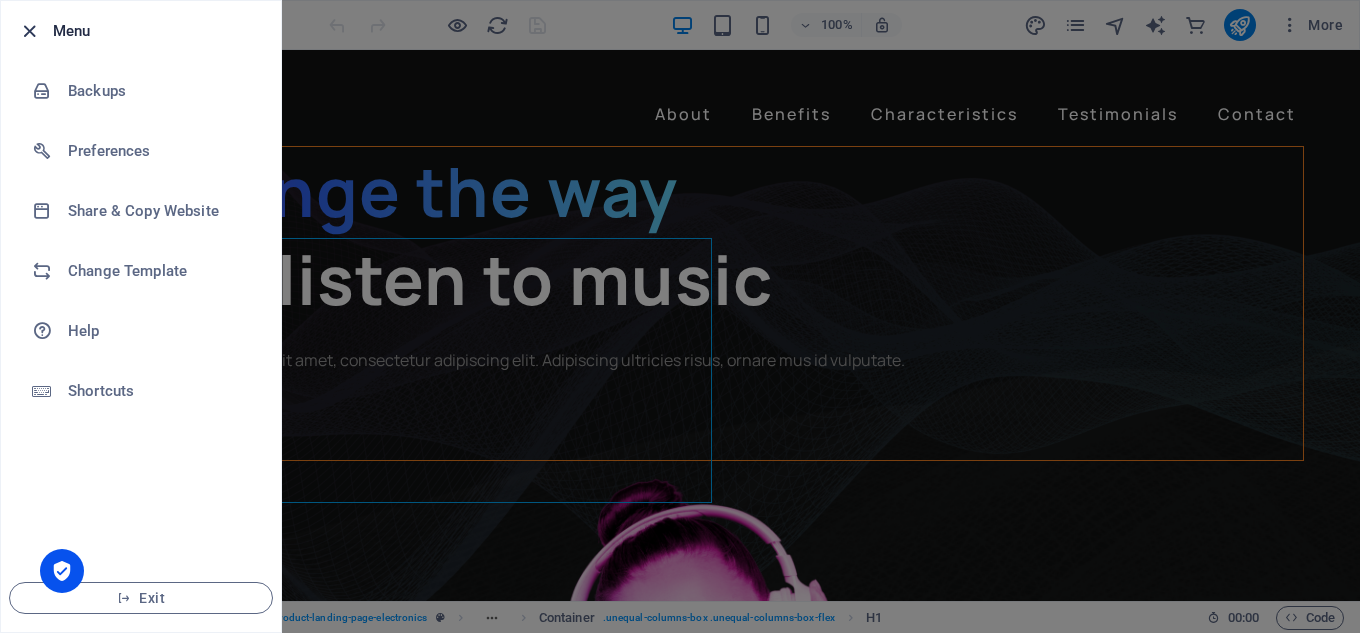 click at bounding box center (29, 31) 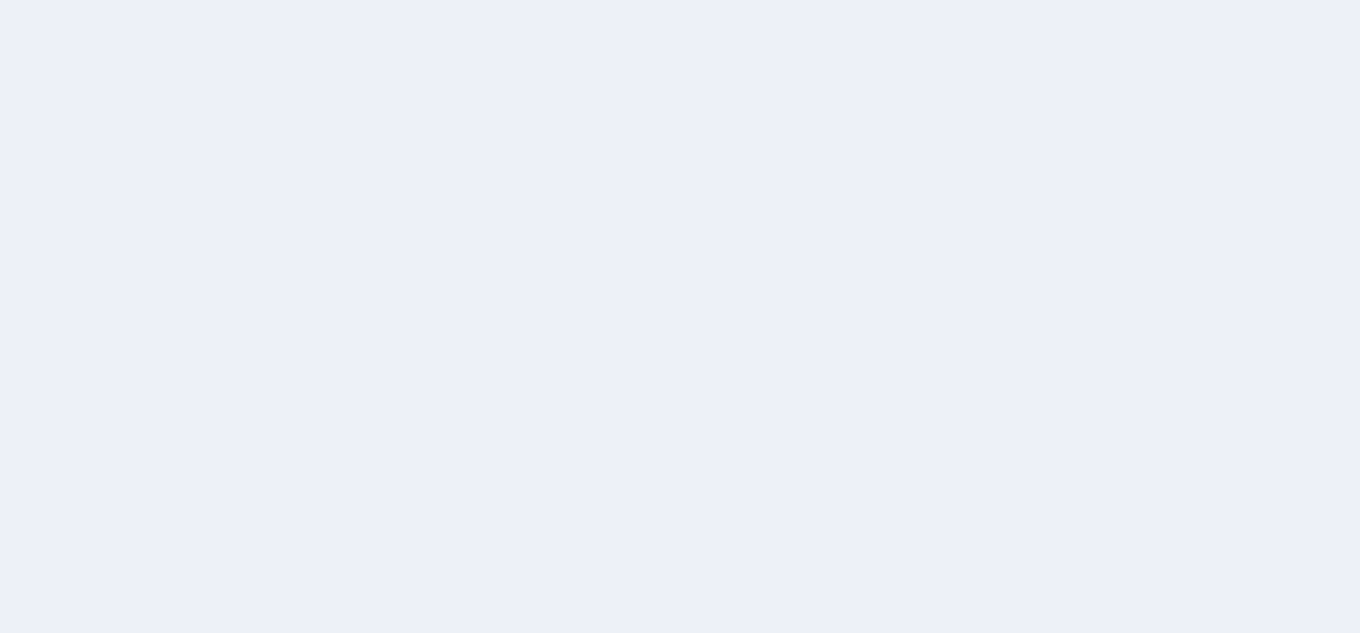 scroll, scrollTop: 0, scrollLeft: 0, axis: both 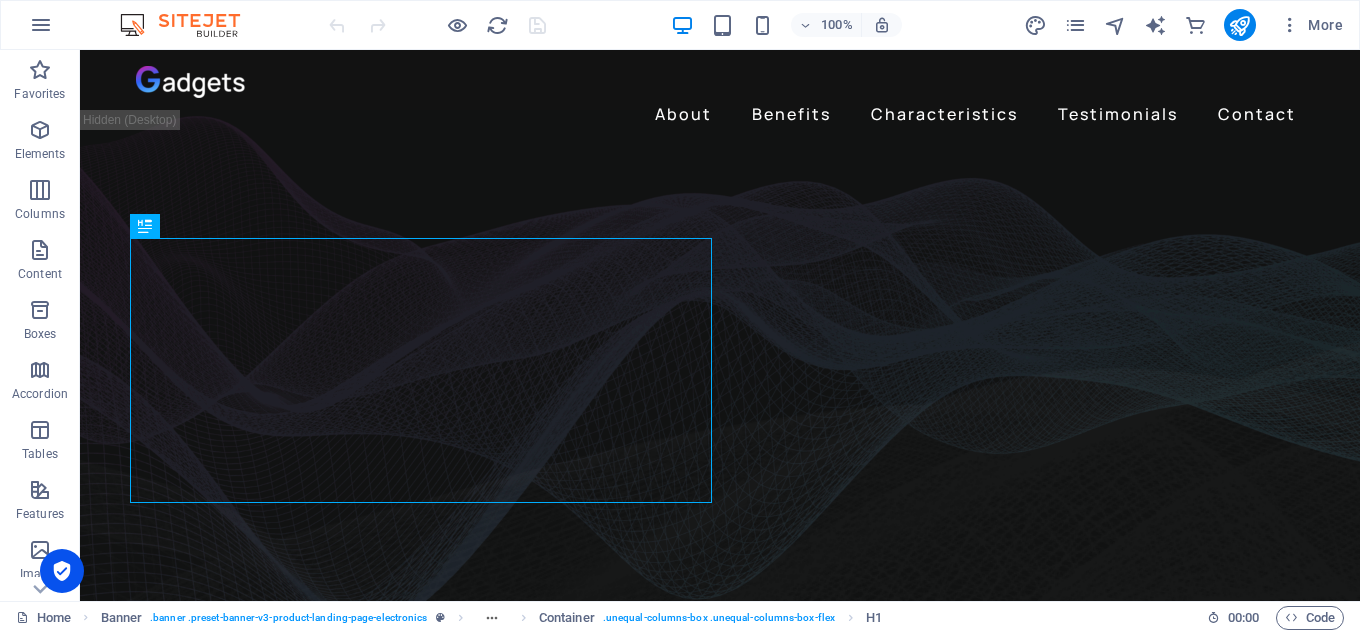 drag, startPoint x: 1350, startPoint y: 94, endPoint x: 1426, endPoint y: 96, distance: 76.02631 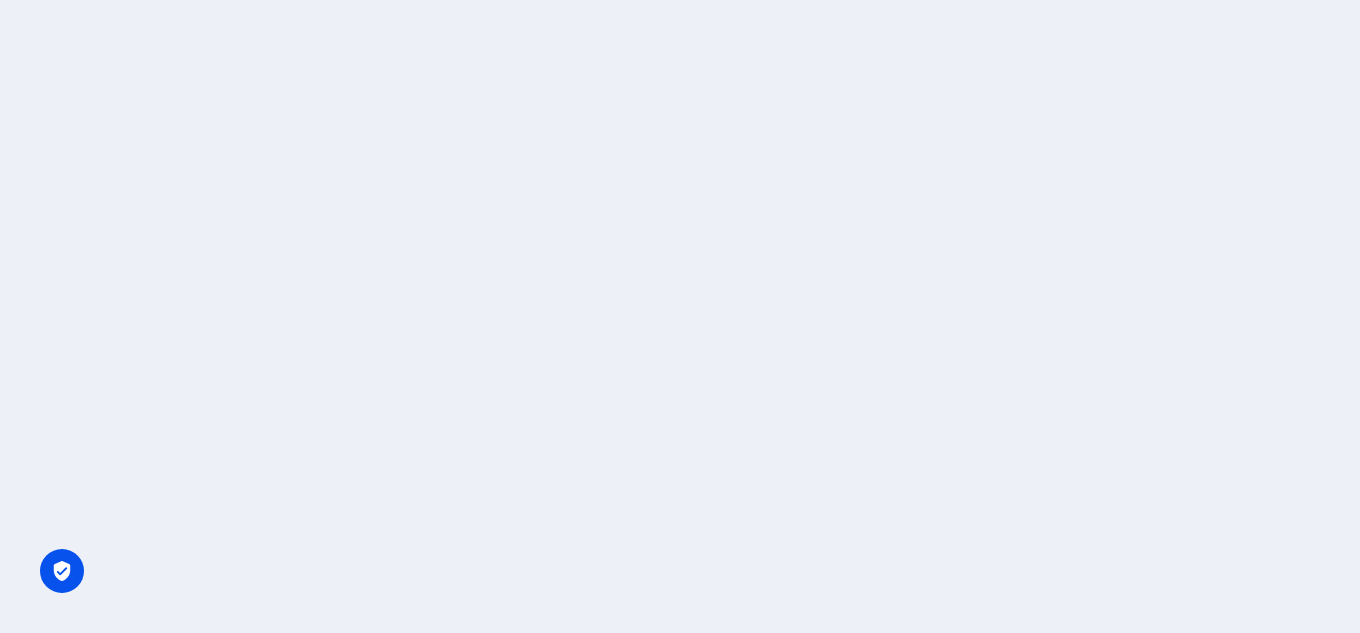 scroll, scrollTop: 0, scrollLeft: 0, axis: both 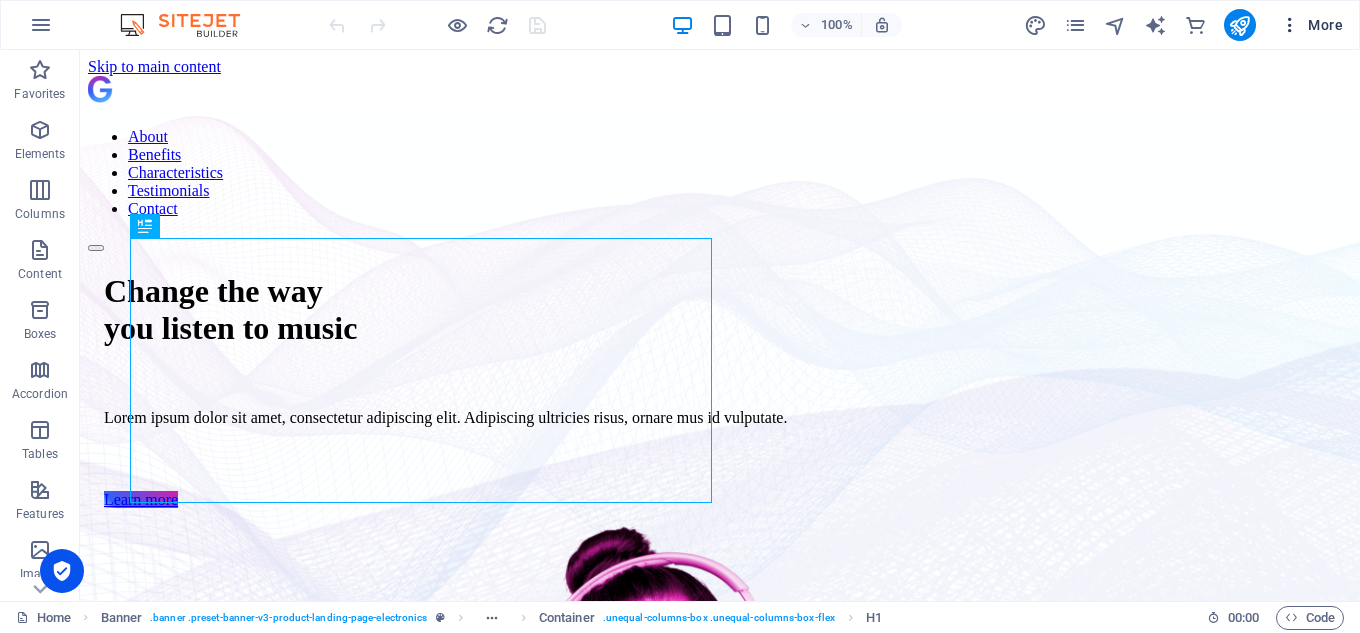 click at bounding box center (1290, 25) 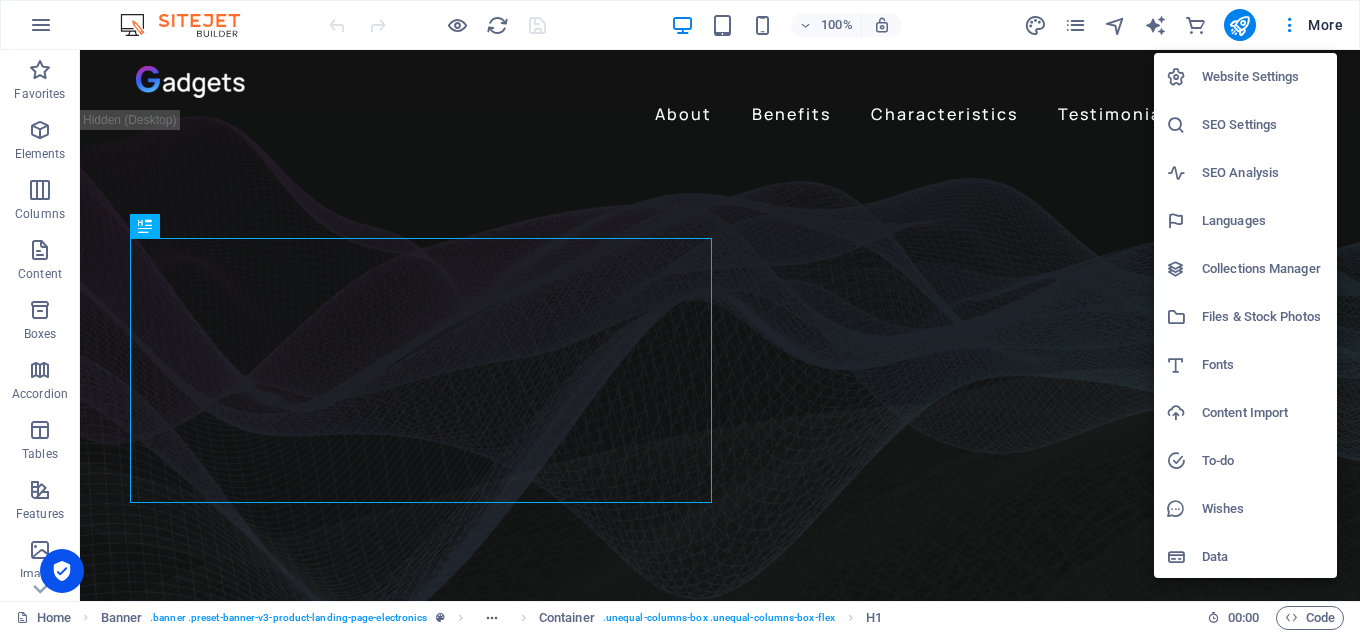 click at bounding box center (680, 316) 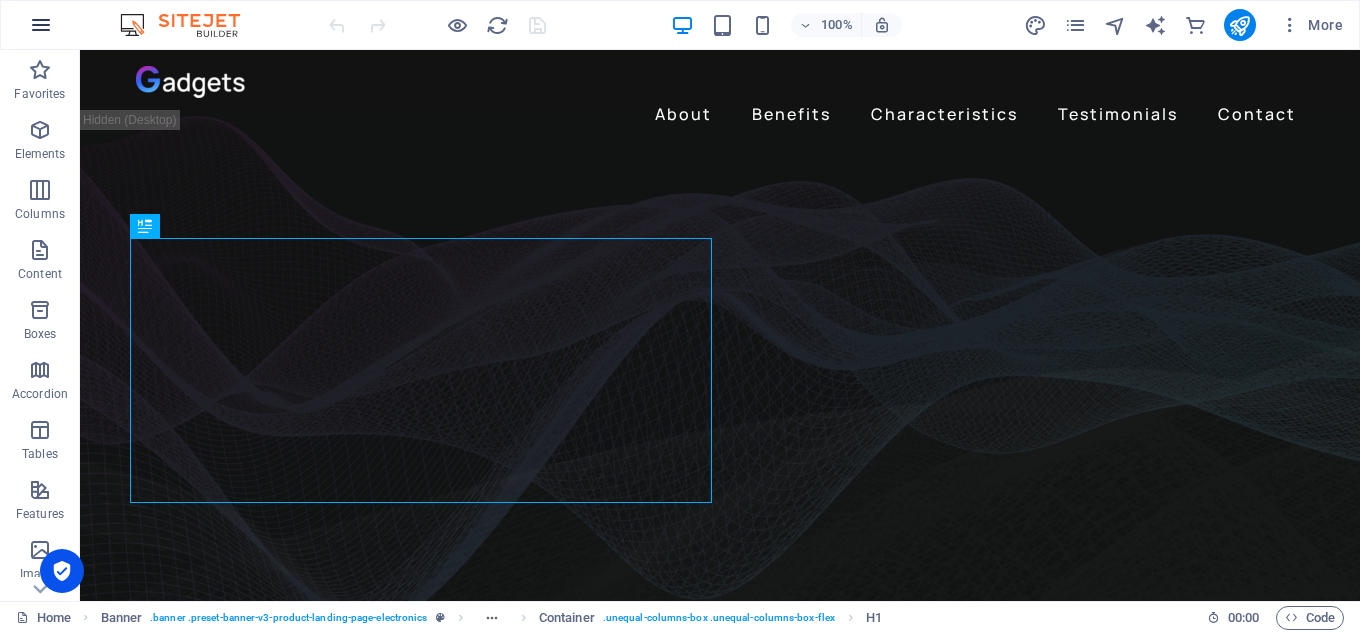 click at bounding box center [41, 25] 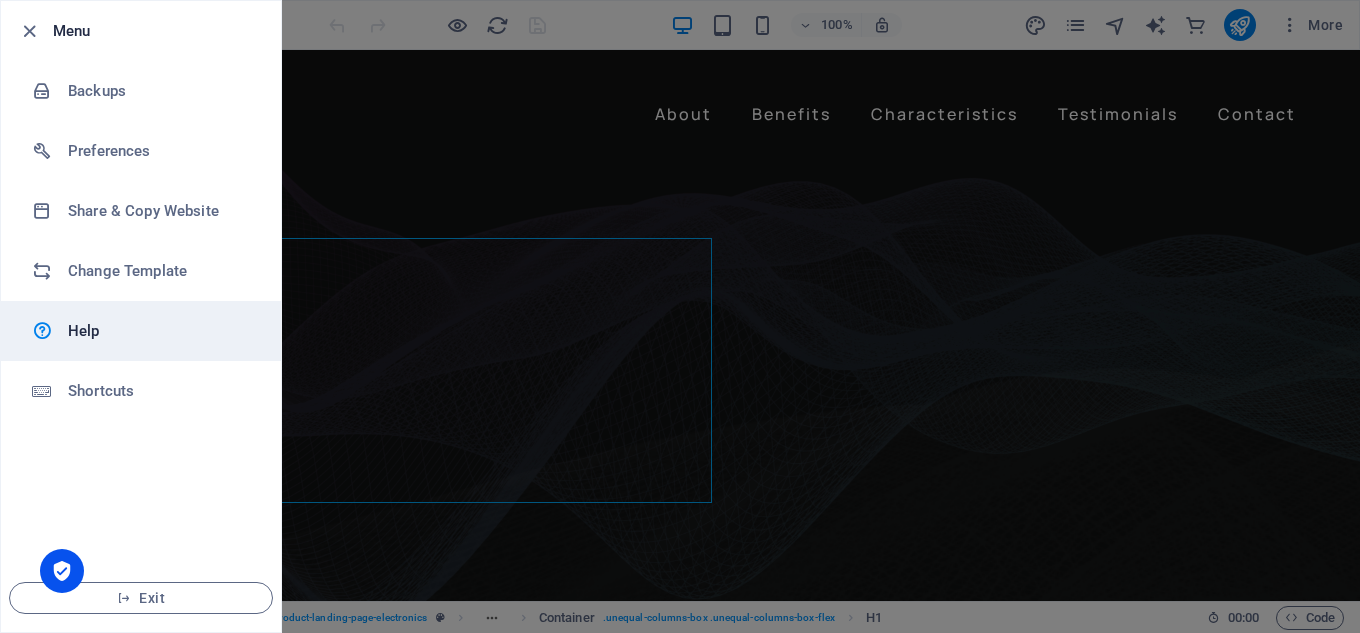 click on "Help" at bounding box center (160, 331) 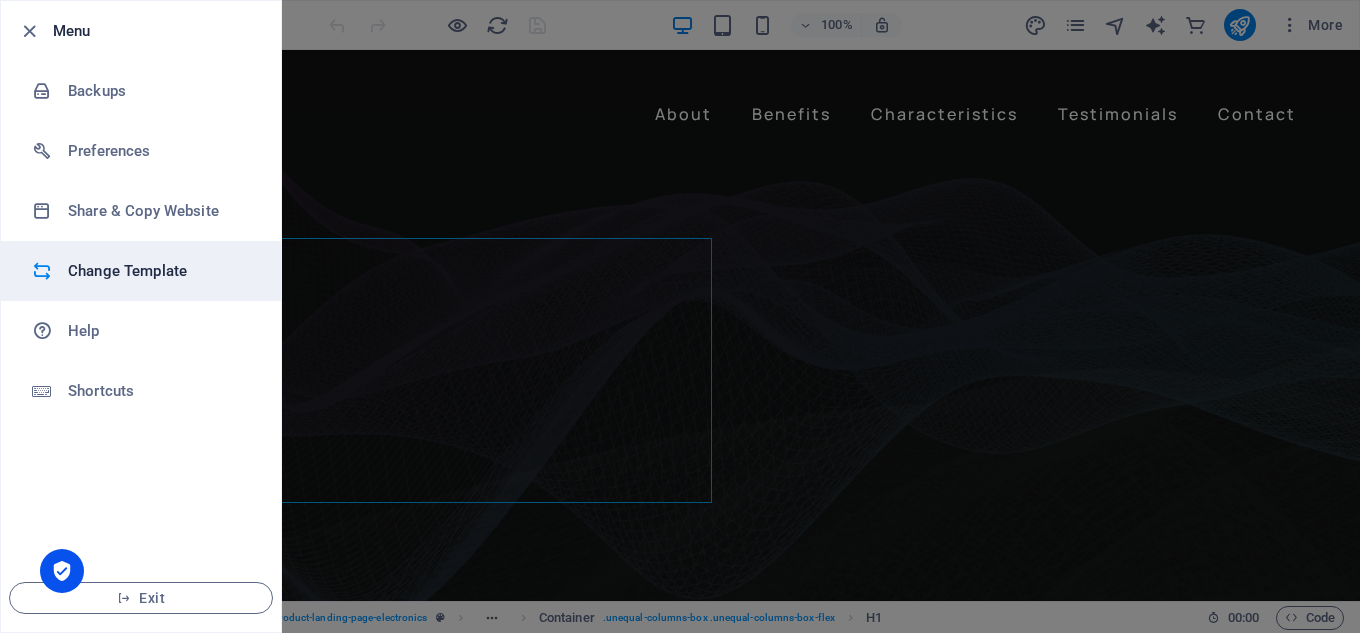 click on "Change Template" at bounding box center [141, 271] 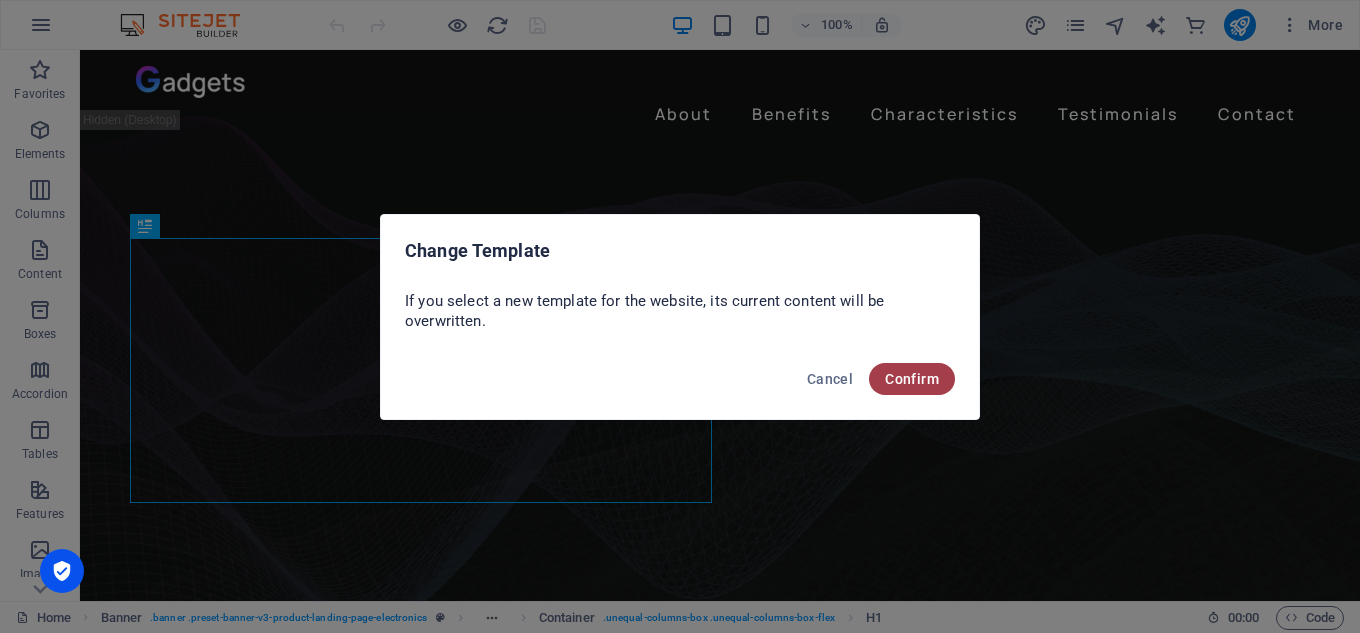 click on "Confirm" at bounding box center [912, 379] 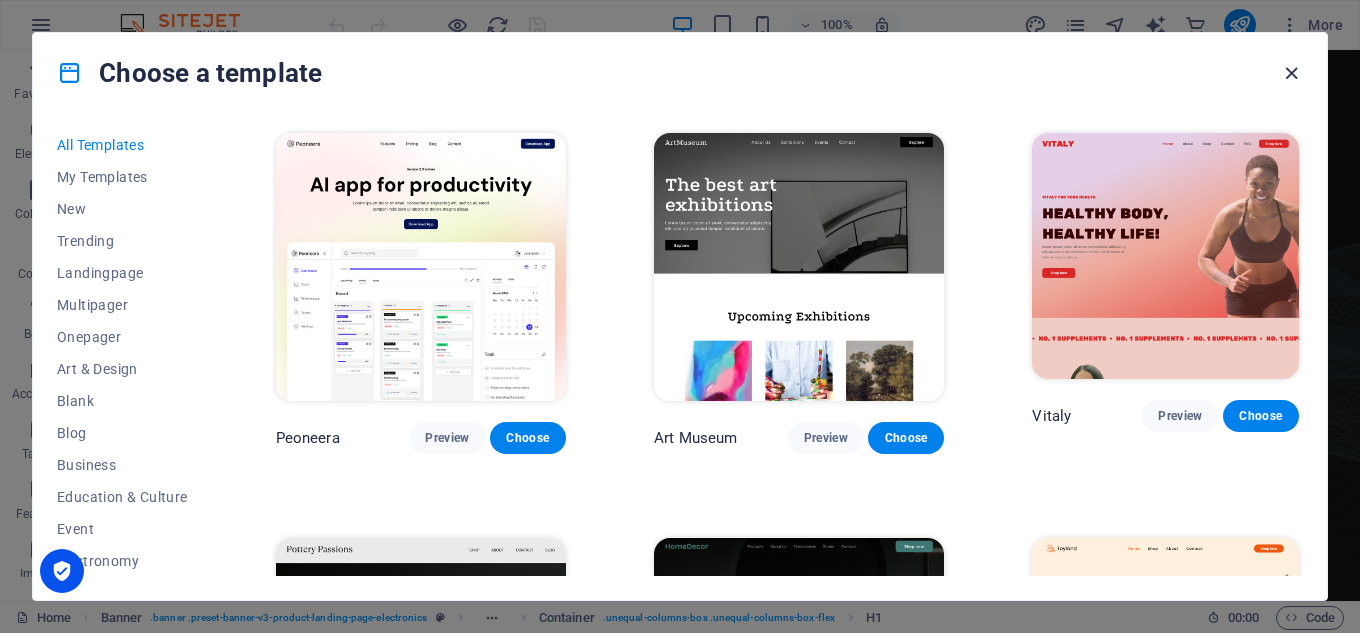 click at bounding box center (1291, 73) 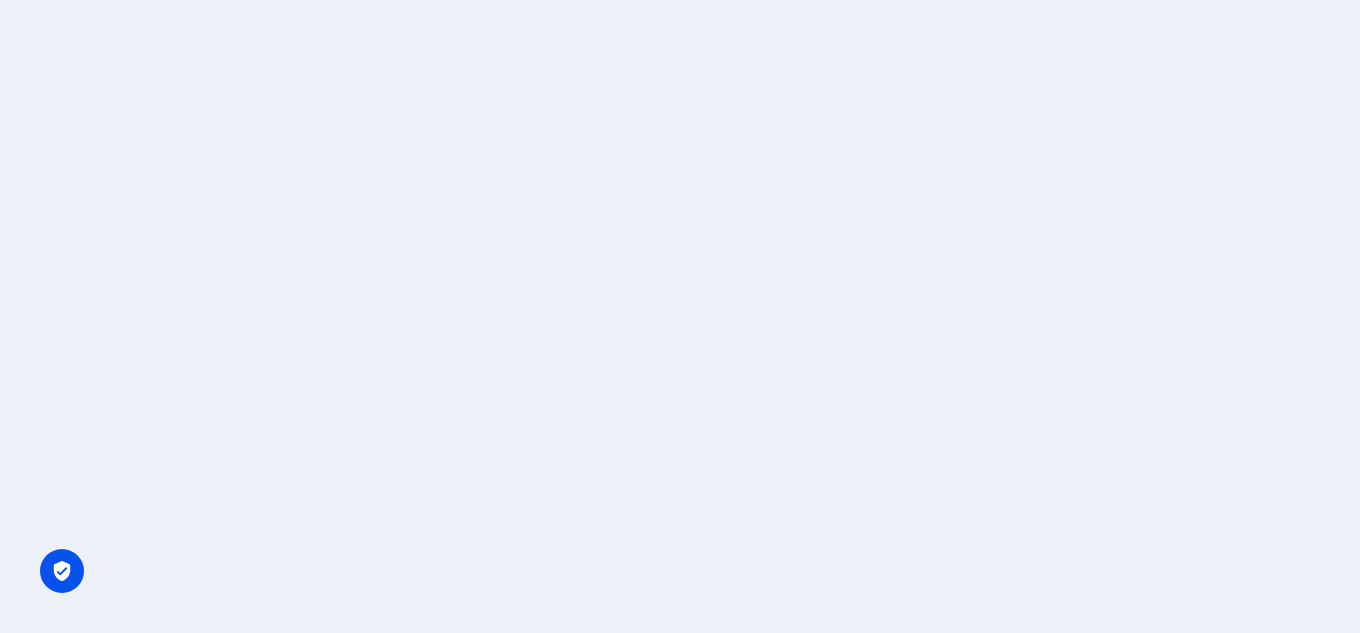 scroll, scrollTop: 0, scrollLeft: 0, axis: both 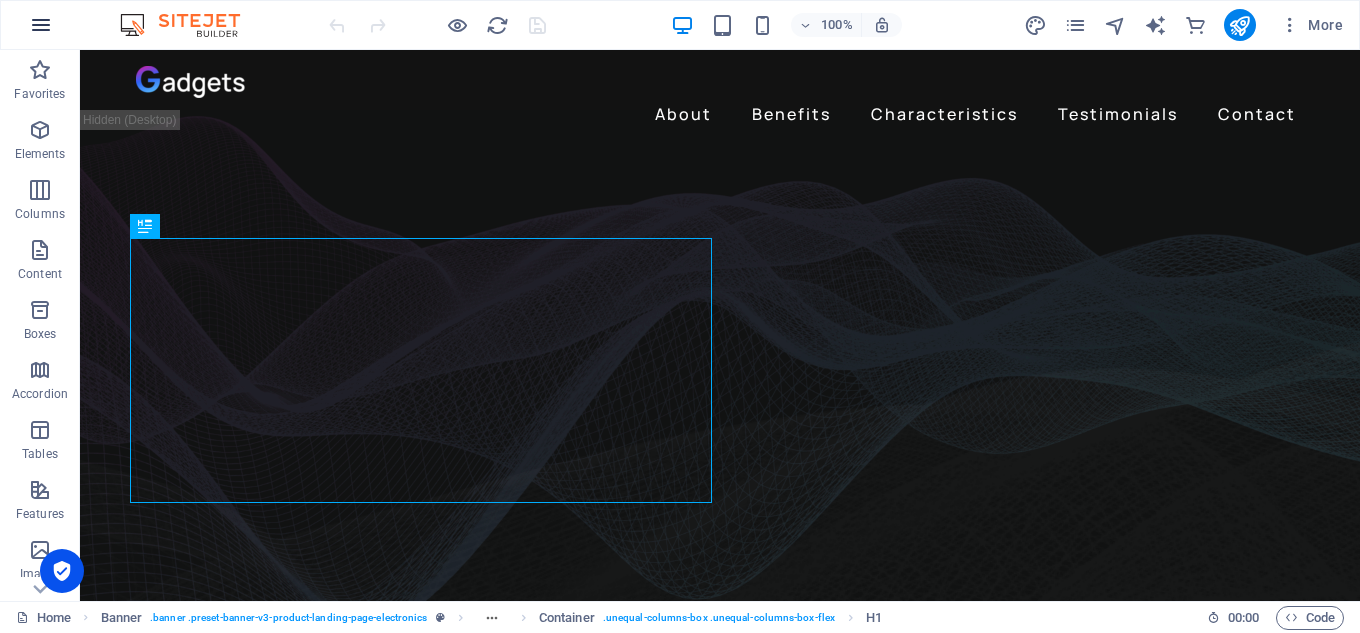 click at bounding box center (41, 25) 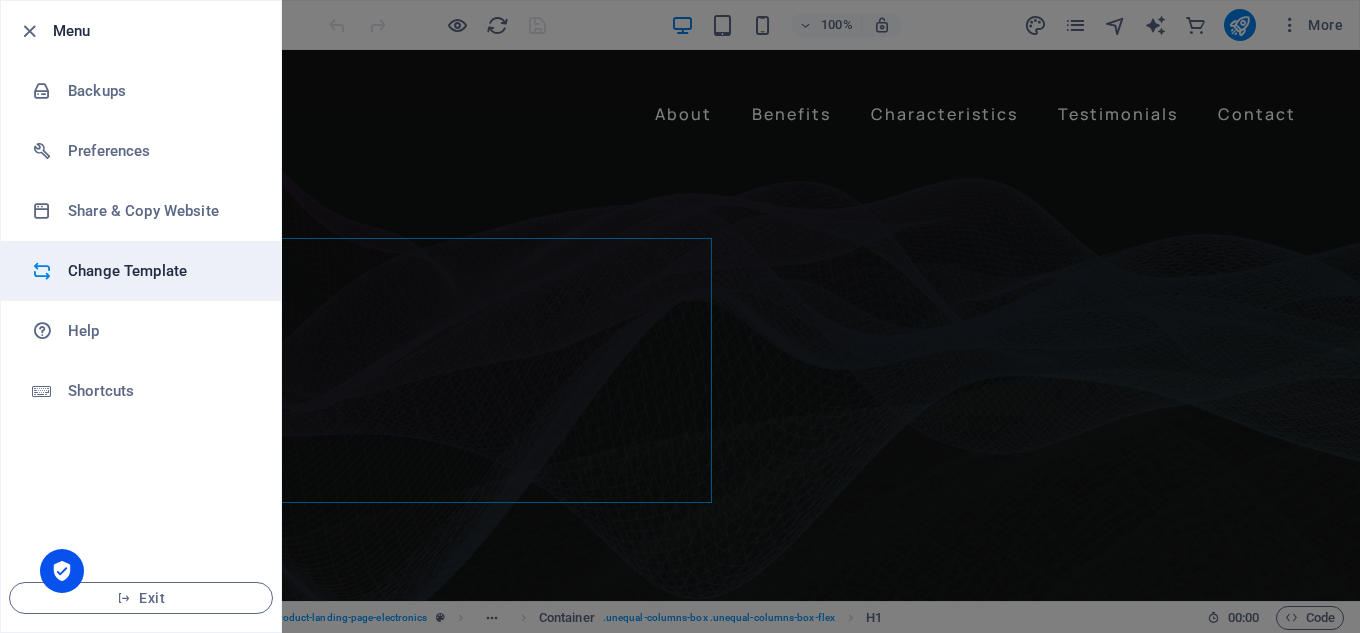 click on "Change Template" at bounding box center [160, 271] 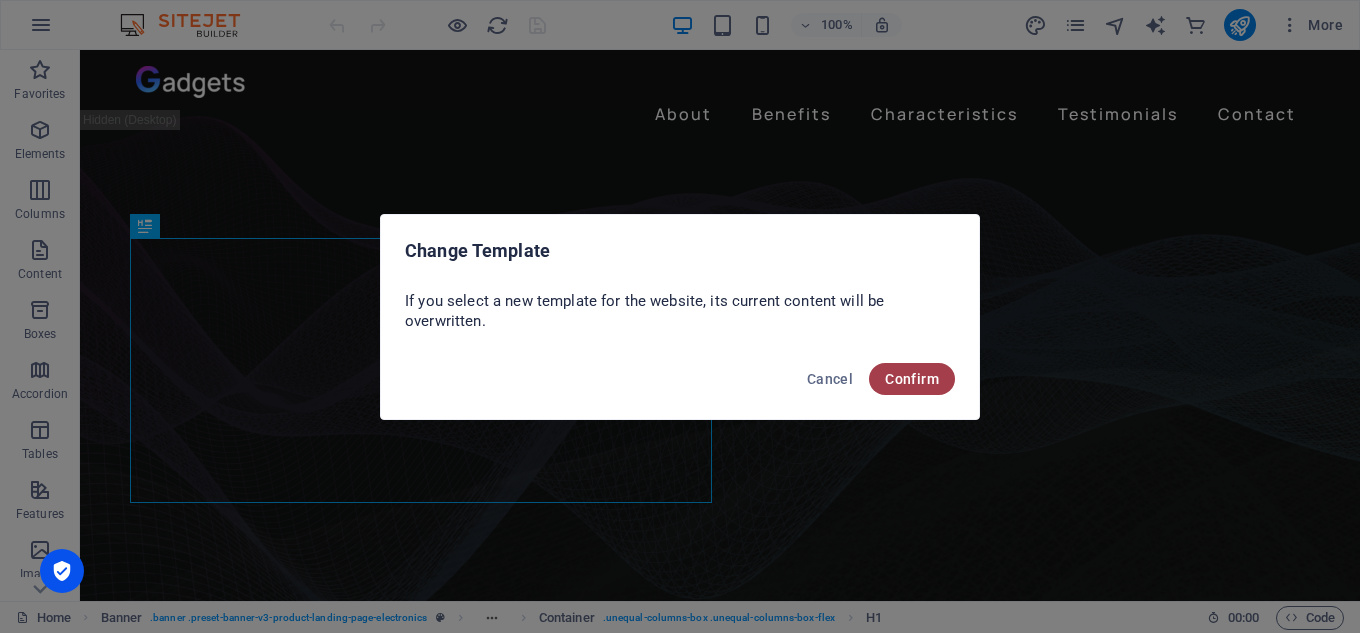 click on "Confirm" at bounding box center (912, 379) 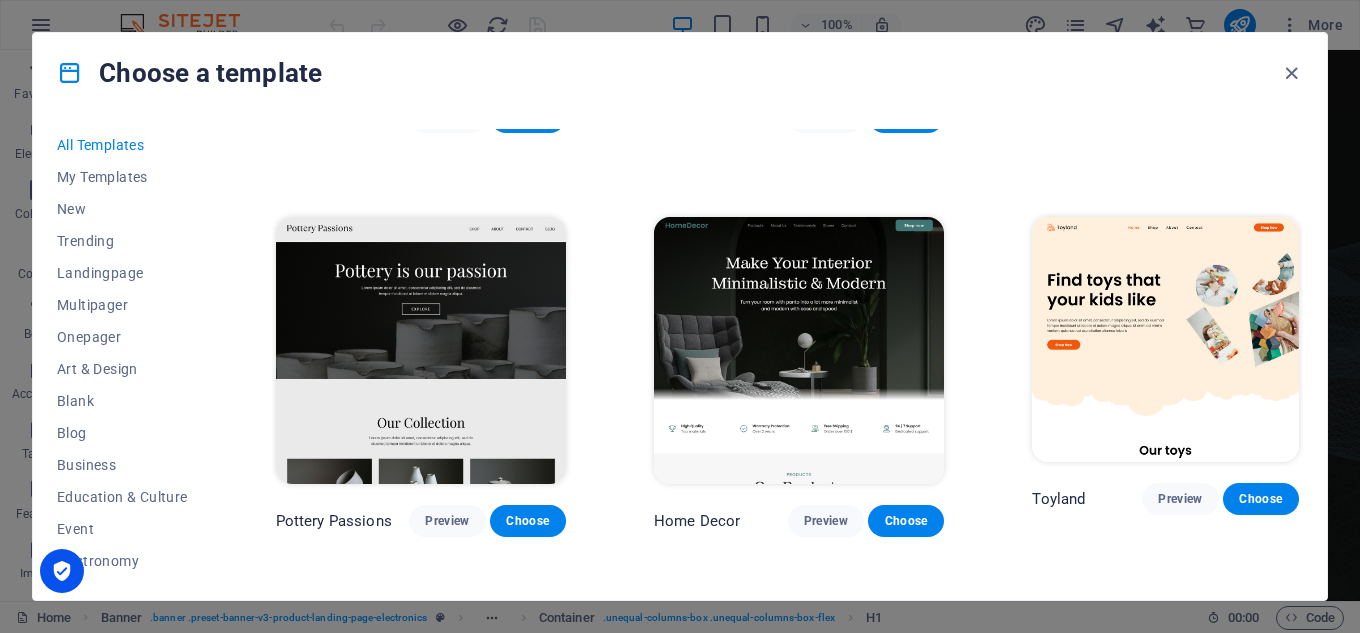 scroll, scrollTop: 500, scrollLeft: 0, axis: vertical 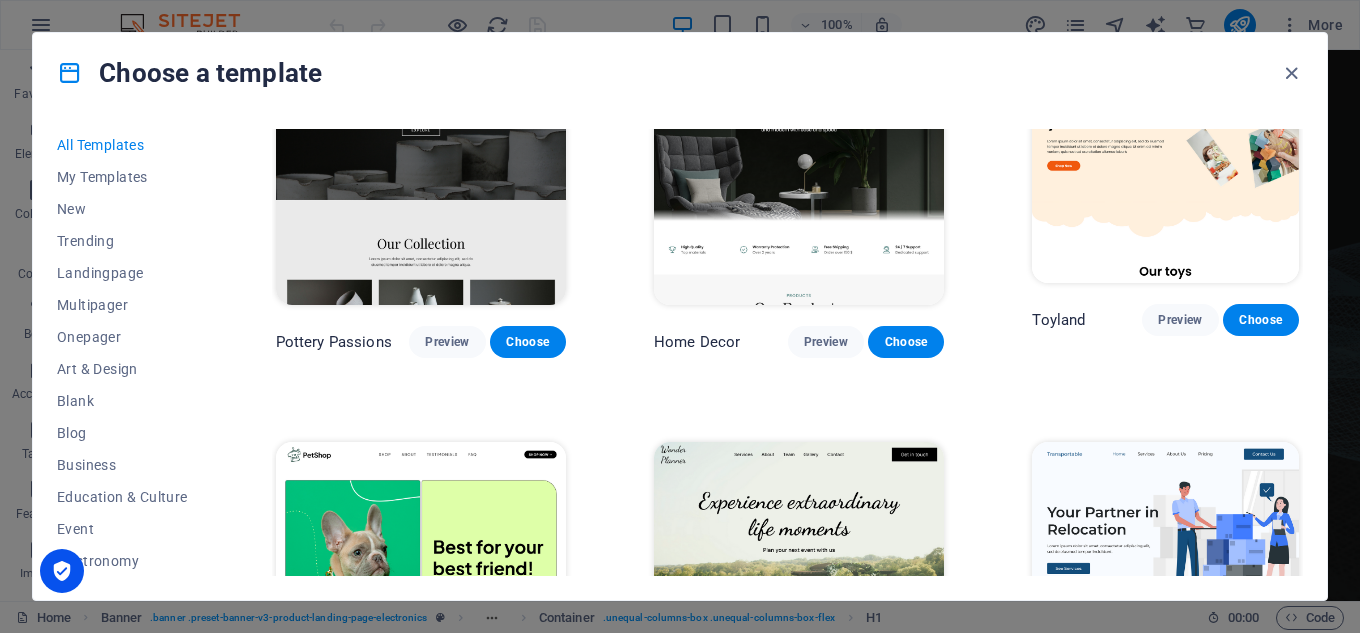 drag, startPoint x: 215, startPoint y: 317, endPoint x: 215, endPoint y: 328, distance: 11 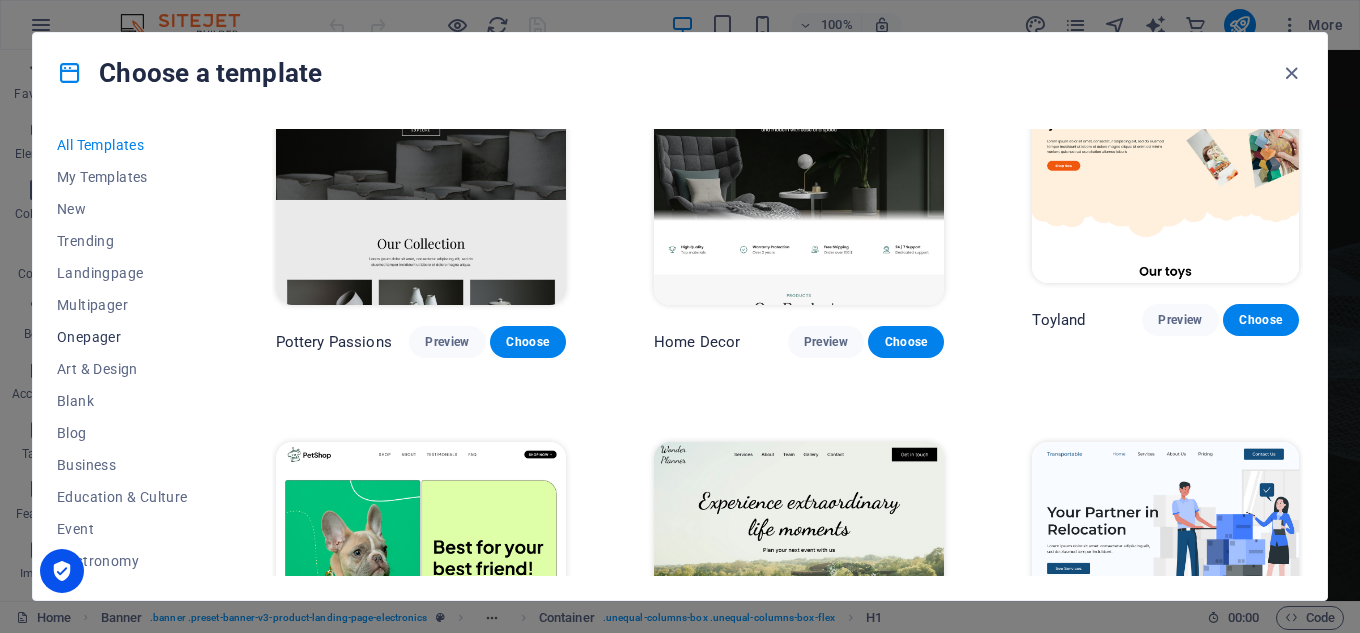 click on "Onepager" at bounding box center [122, 337] 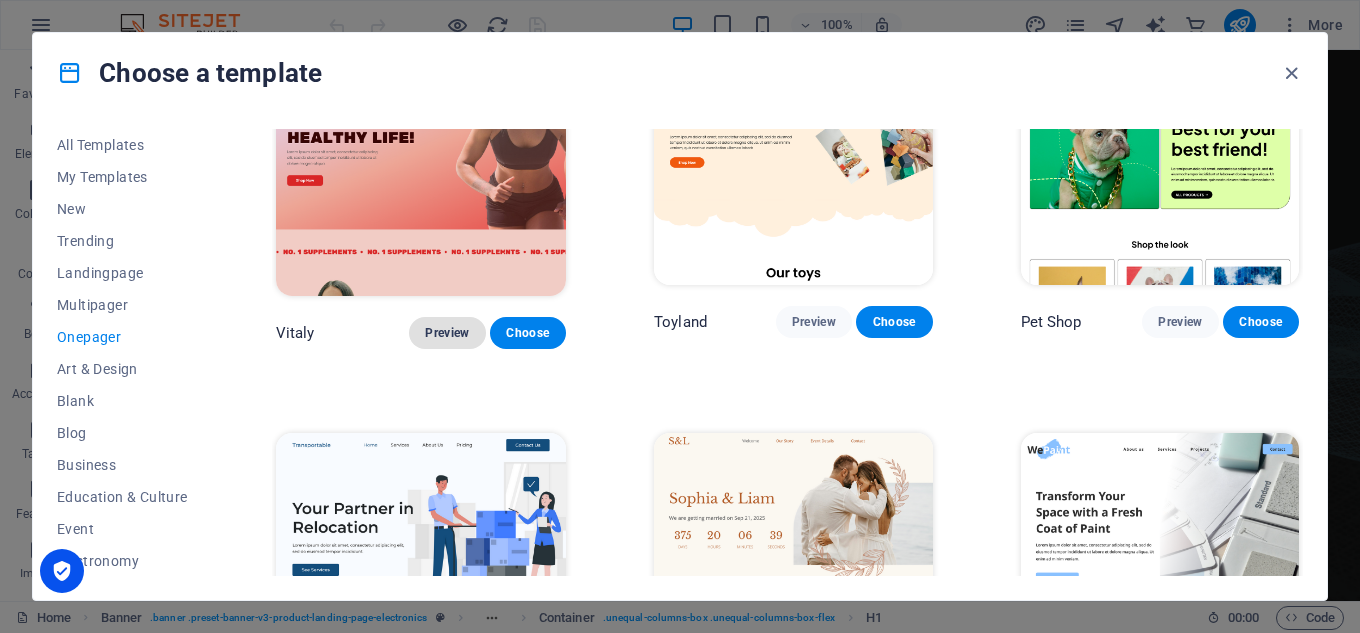 click on "Preview" at bounding box center (447, 333) 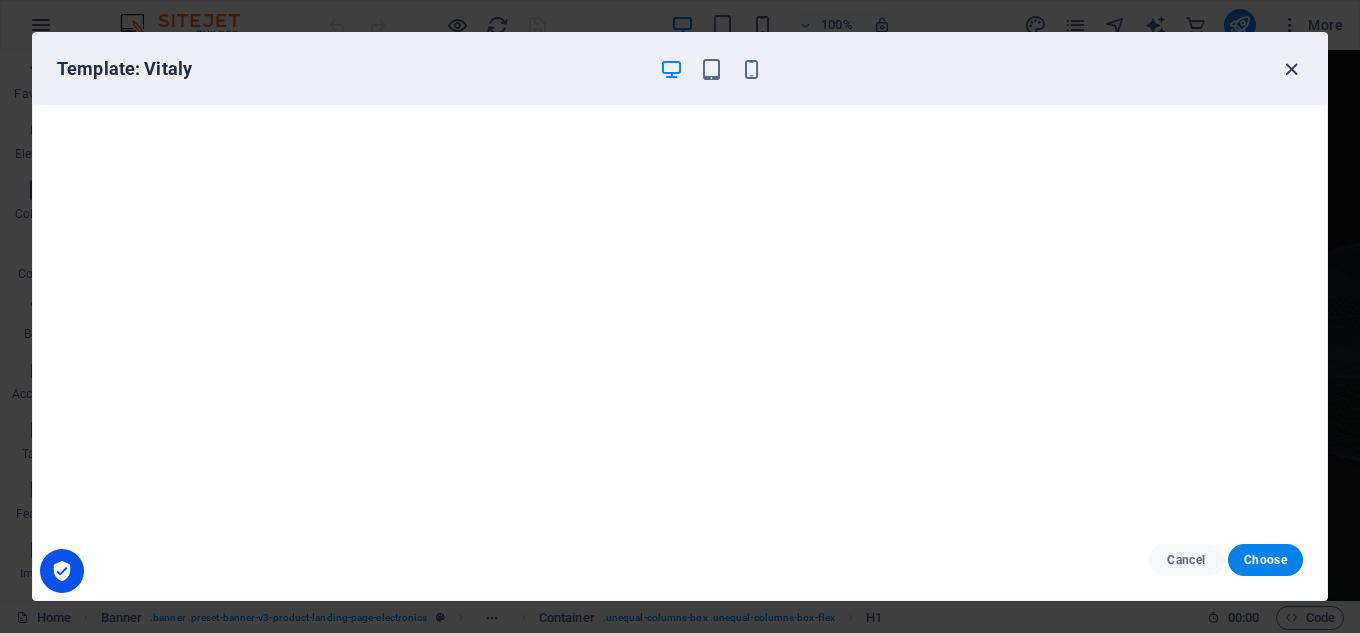 click at bounding box center [1291, 69] 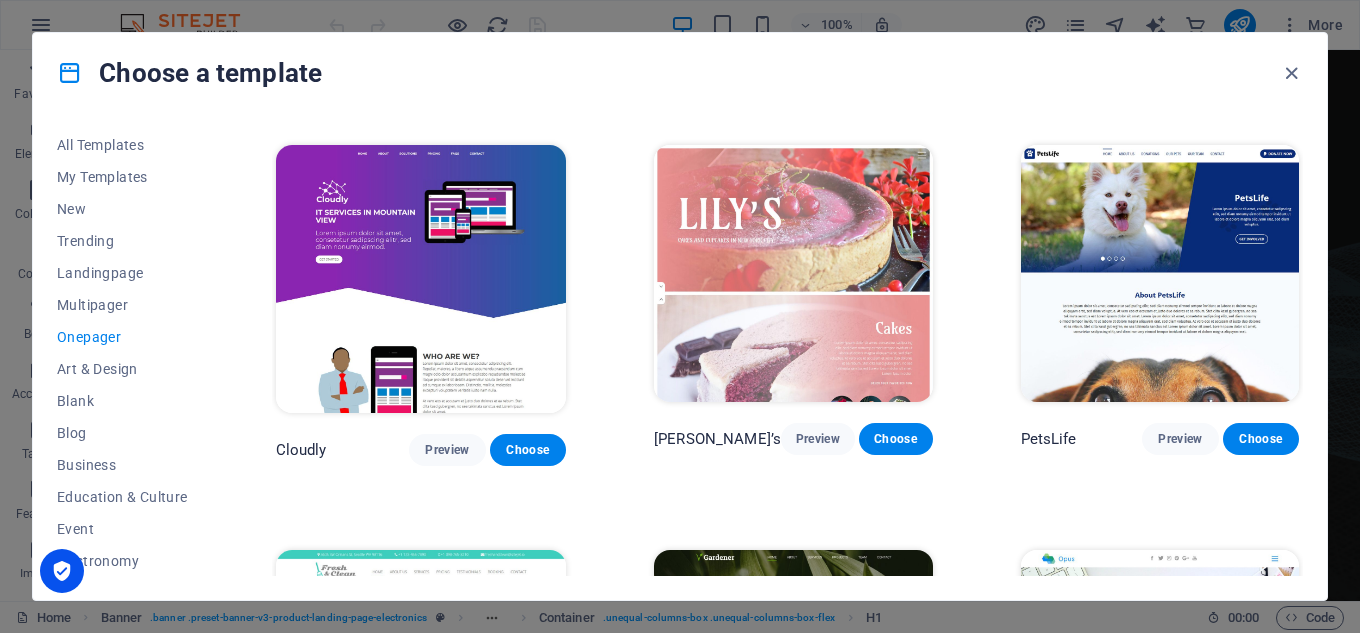 scroll, scrollTop: 6897, scrollLeft: 0, axis: vertical 